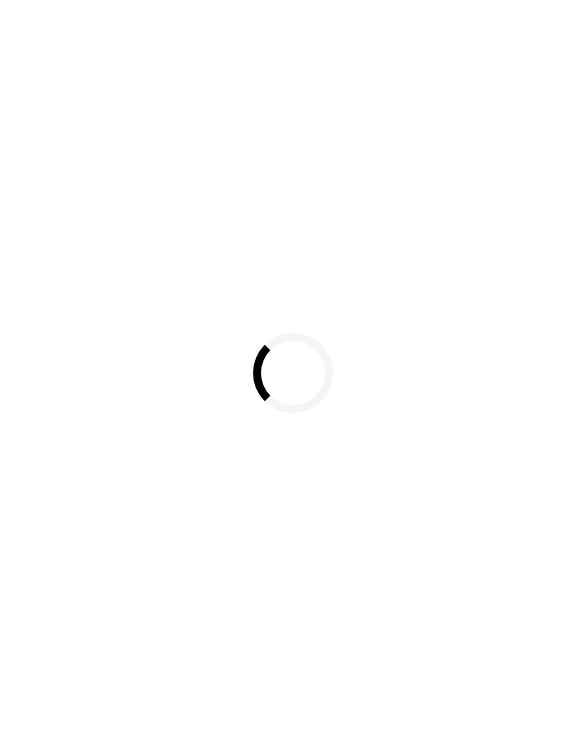 scroll, scrollTop: 0, scrollLeft: 0, axis: both 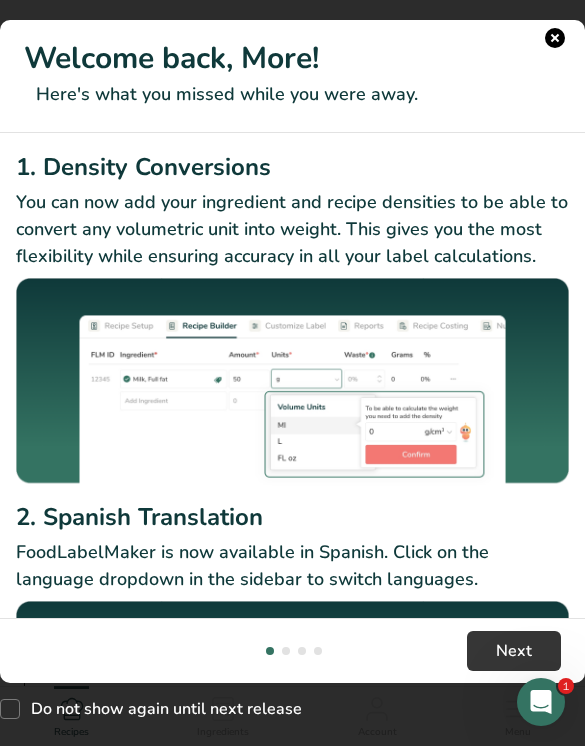 click at bounding box center [555, 38] 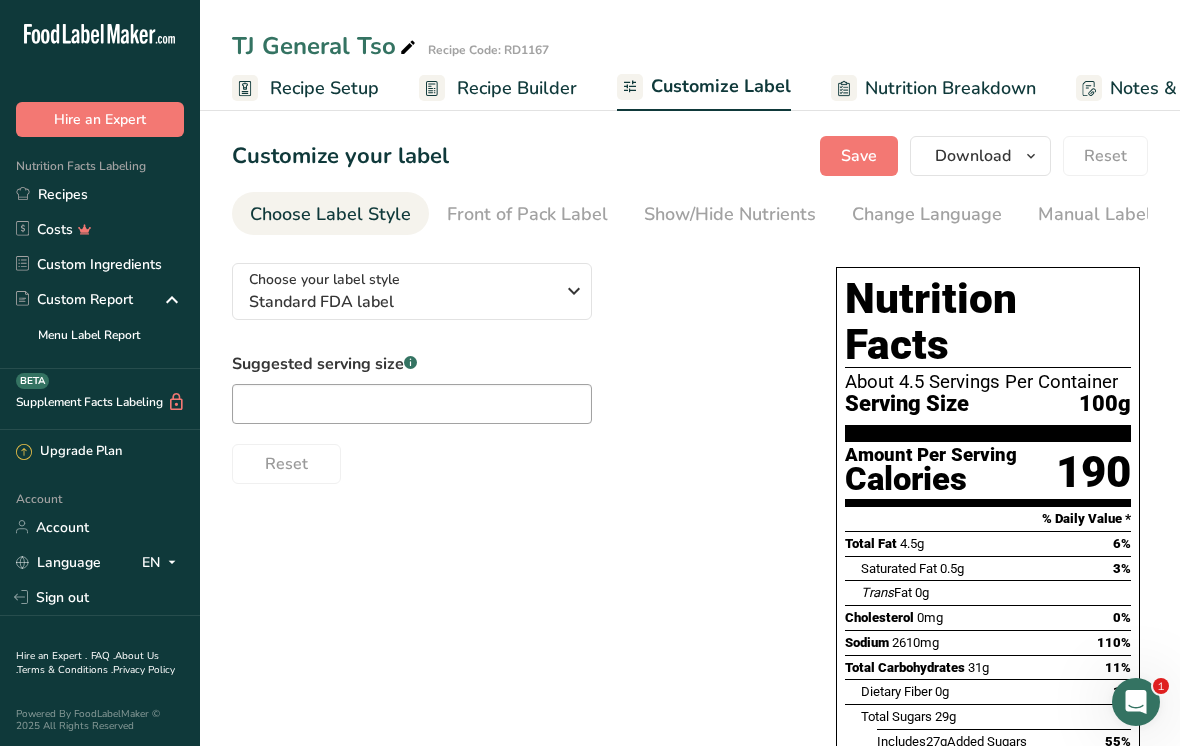 click on "Costs" at bounding box center (100, 229) 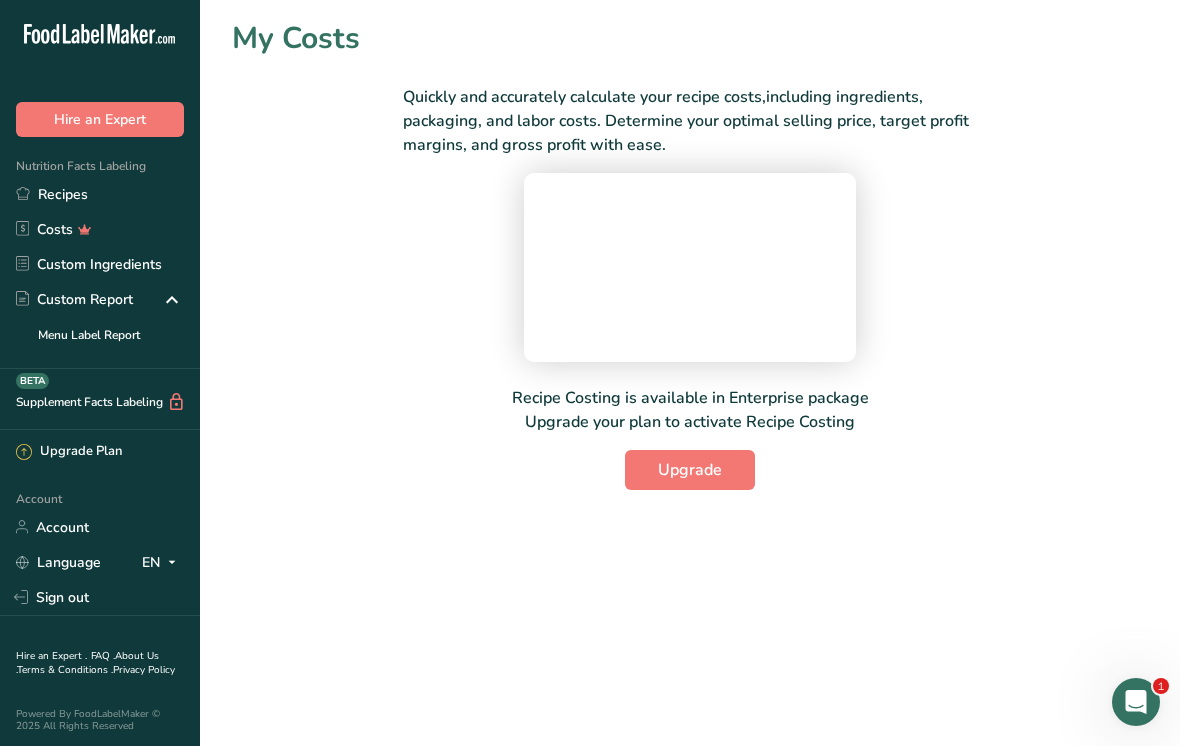 click on "Recipes" at bounding box center (100, 194) 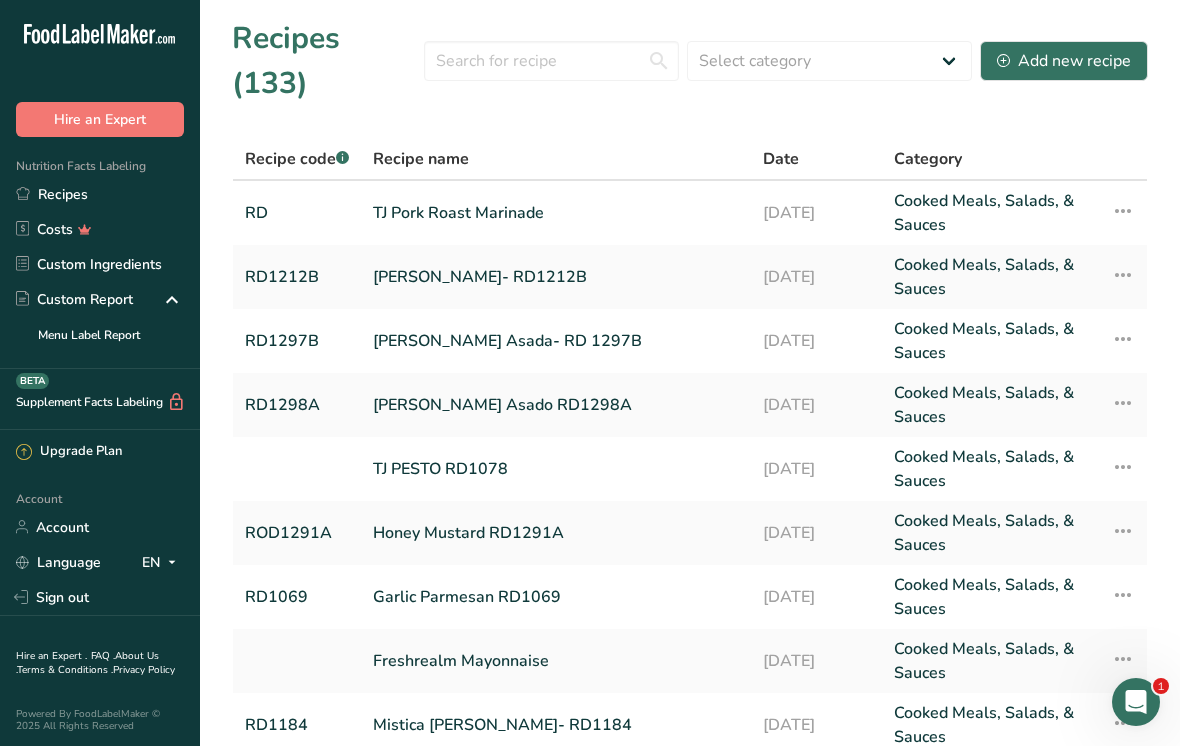 click on "Add new recipe" at bounding box center (1064, 61) 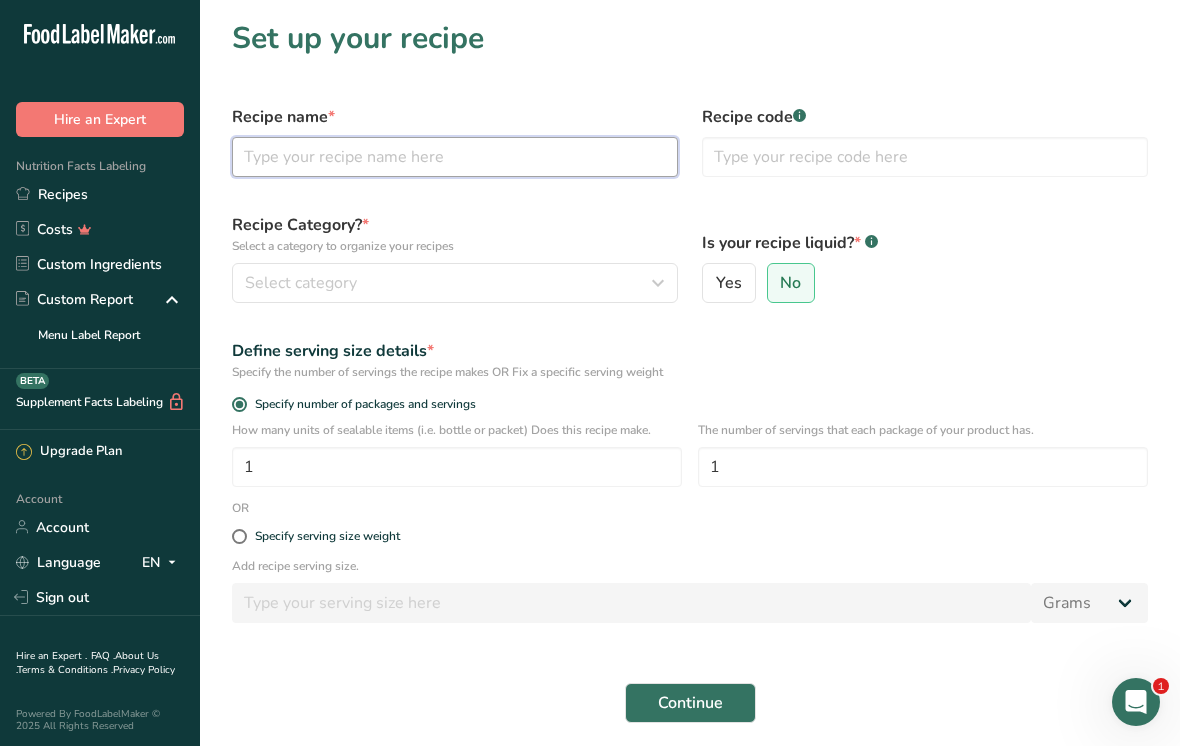 click at bounding box center (455, 157) 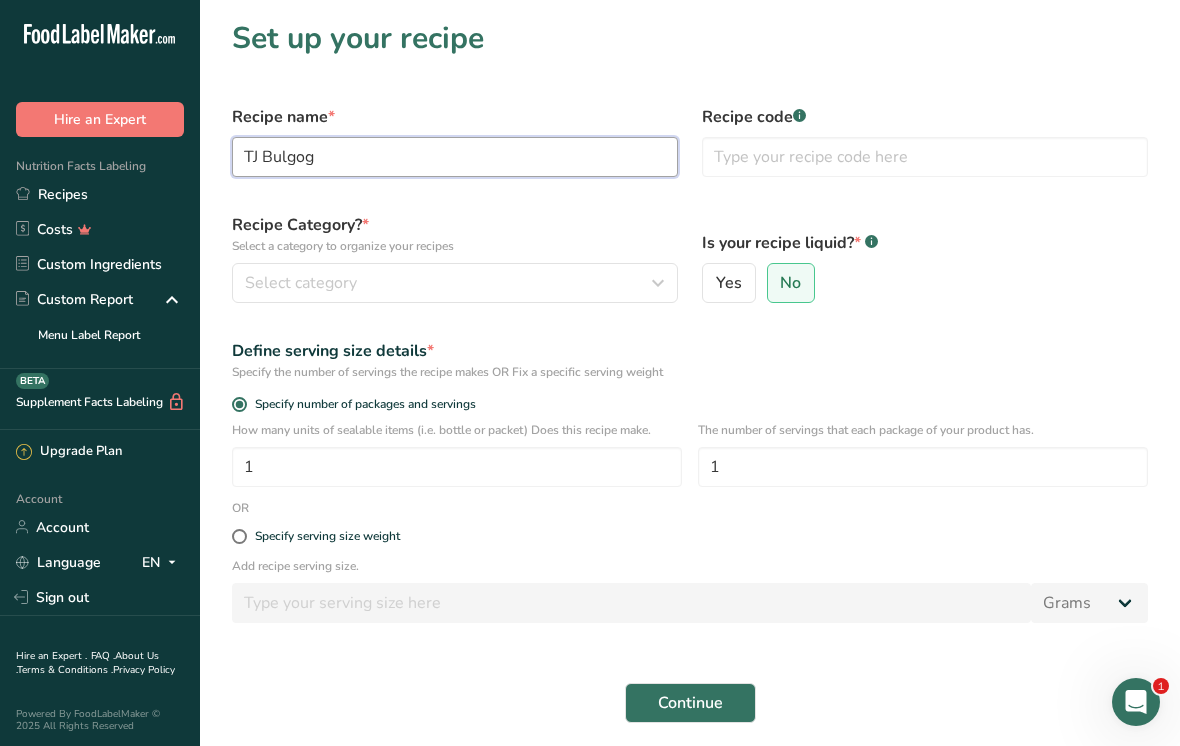 type on "TJ Bulgogi" 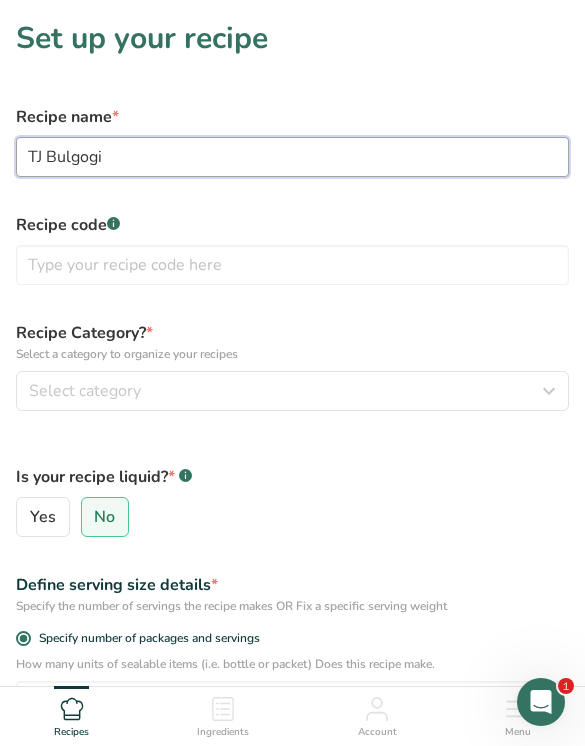 click on "TJ Bulgogi" at bounding box center [292, 157] 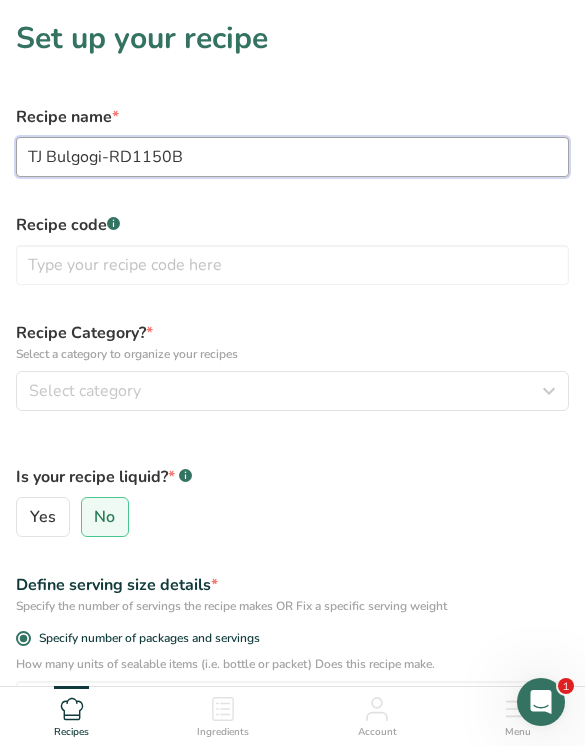 type on "TJ Bulgogi-RD1150B" 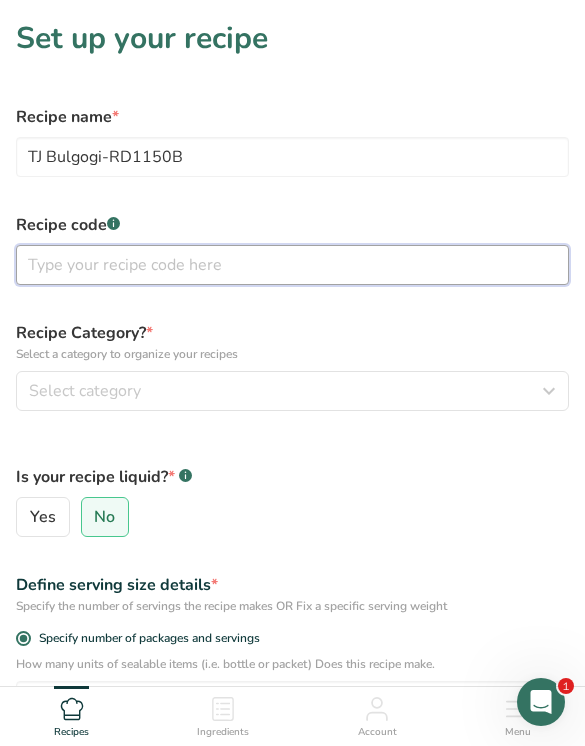 click at bounding box center [292, 265] 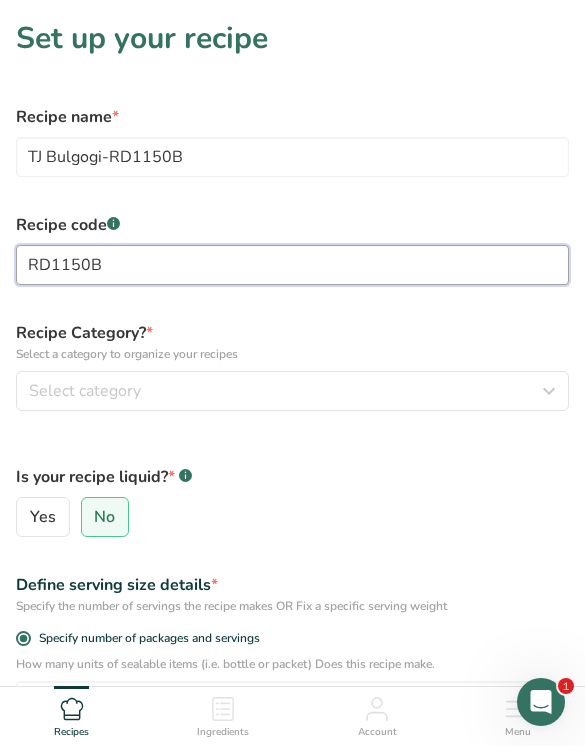 type on "RD1150B" 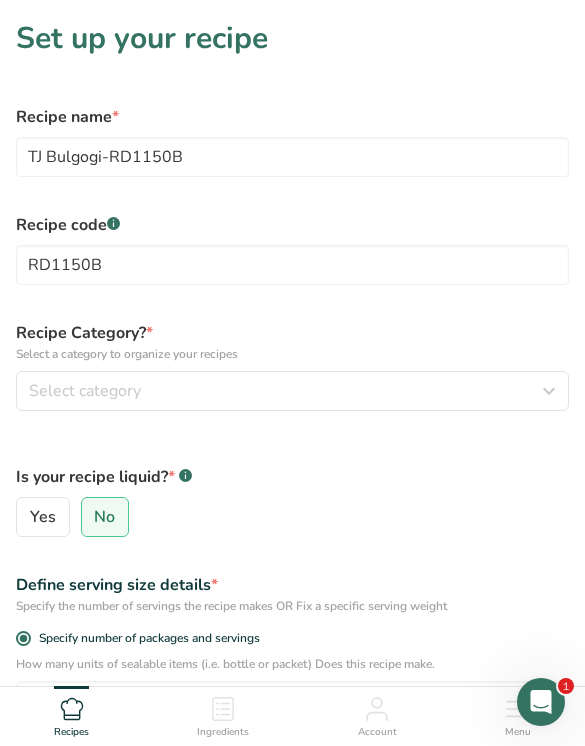 click on "Select category" at bounding box center (286, 391) 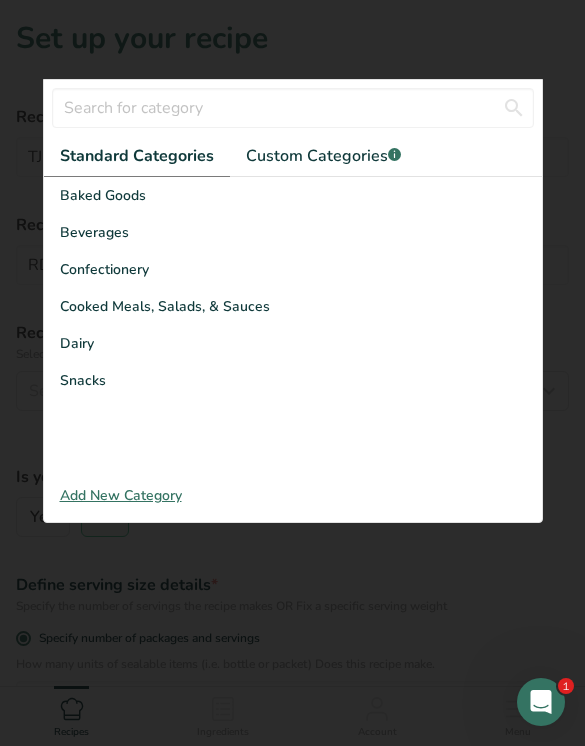 click on "Cooked Meals, Salads, & Sauces" at bounding box center [293, 306] 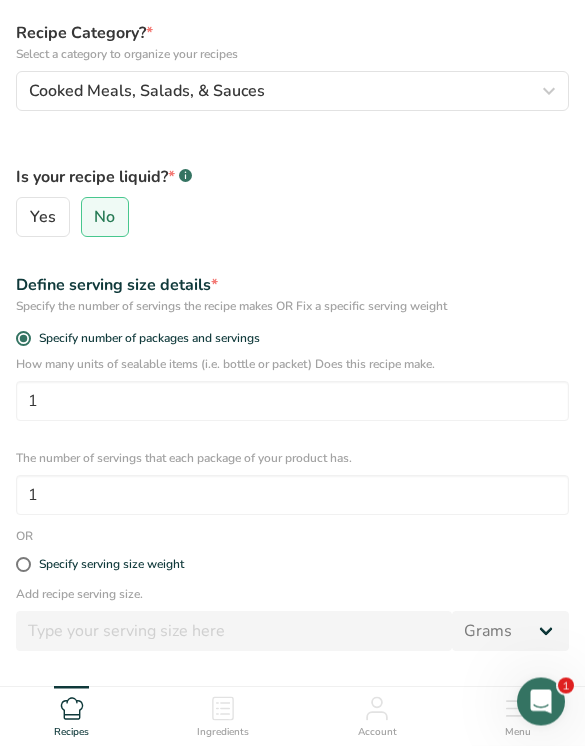 scroll, scrollTop: 316, scrollLeft: 0, axis: vertical 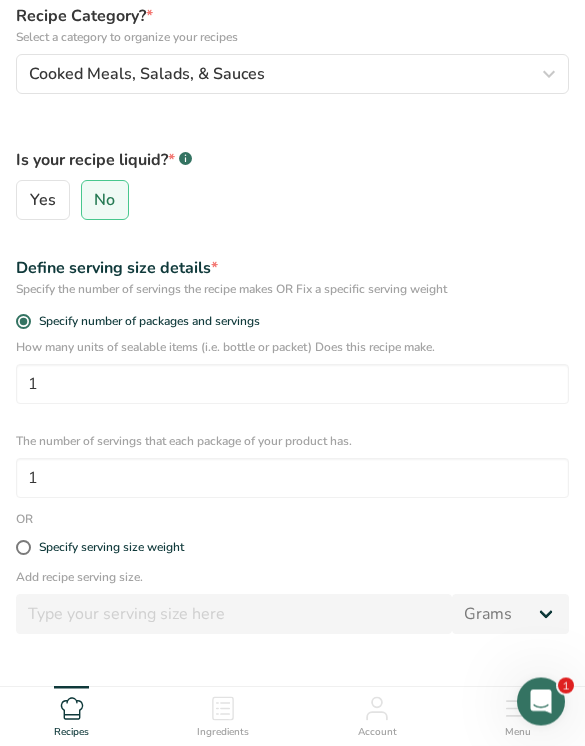 click on "Specify serving size weight" at bounding box center (111, 548) 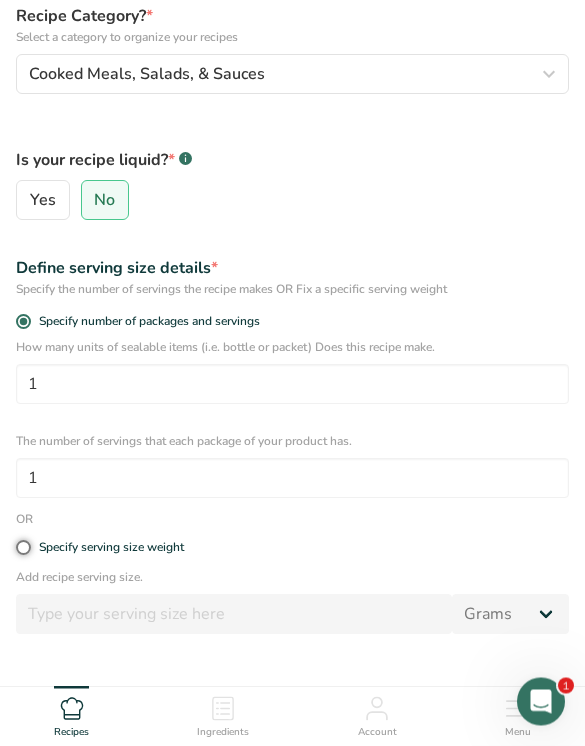 click on "Specify serving size weight" at bounding box center [22, 548] 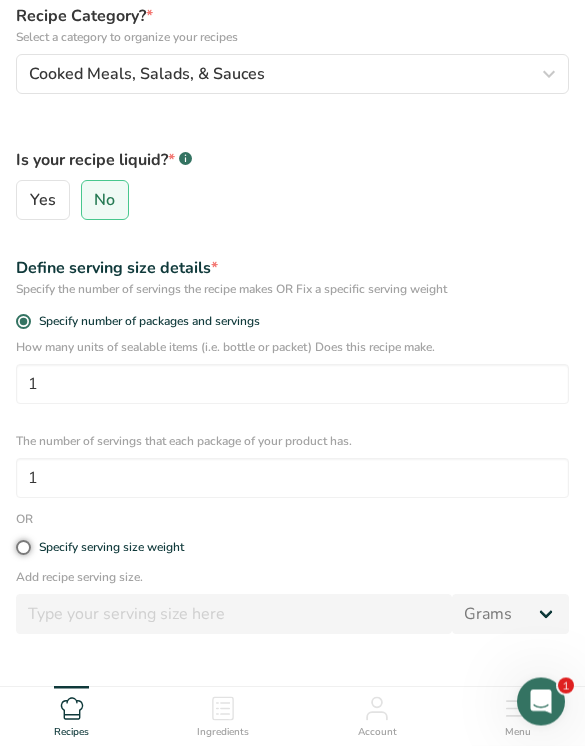 radio on "true" 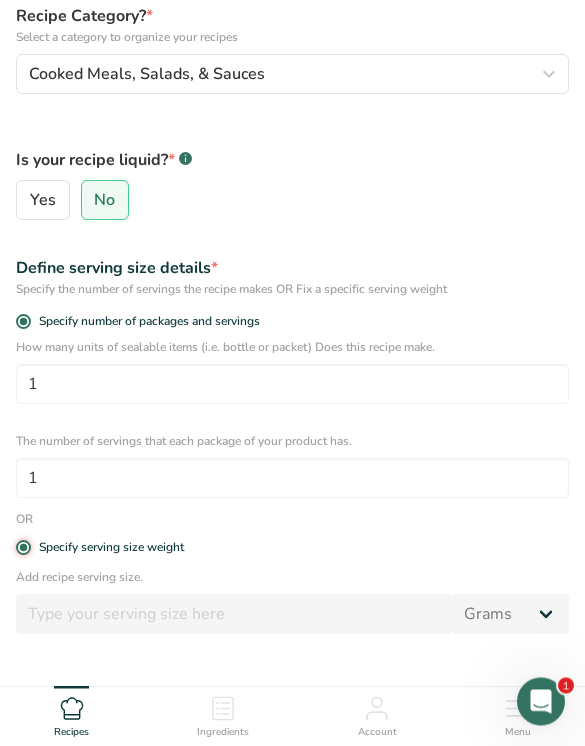 radio on "false" 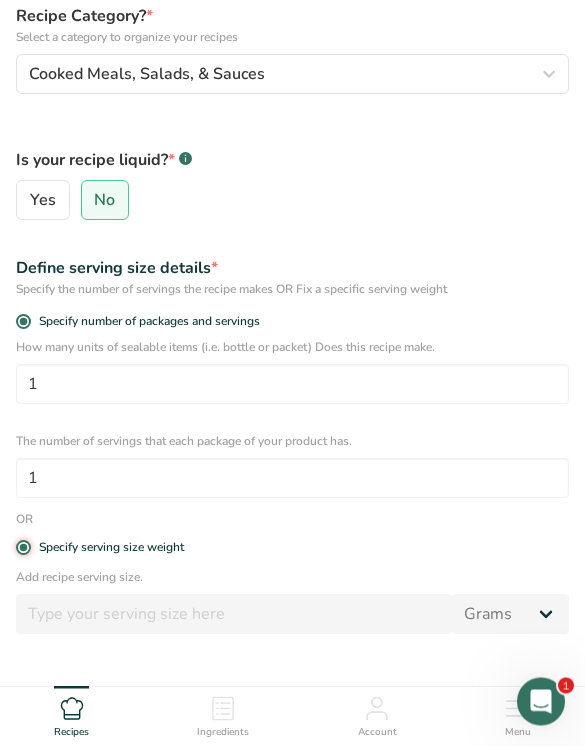 type 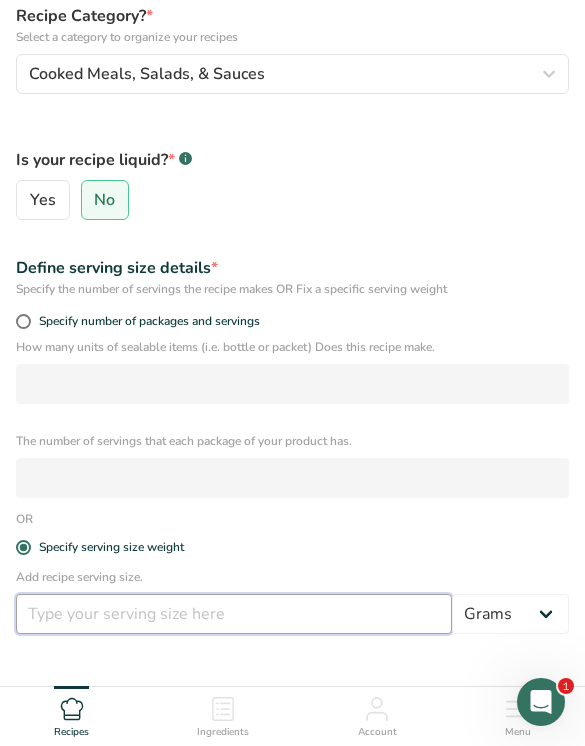 click at bounding box center (234, 614) 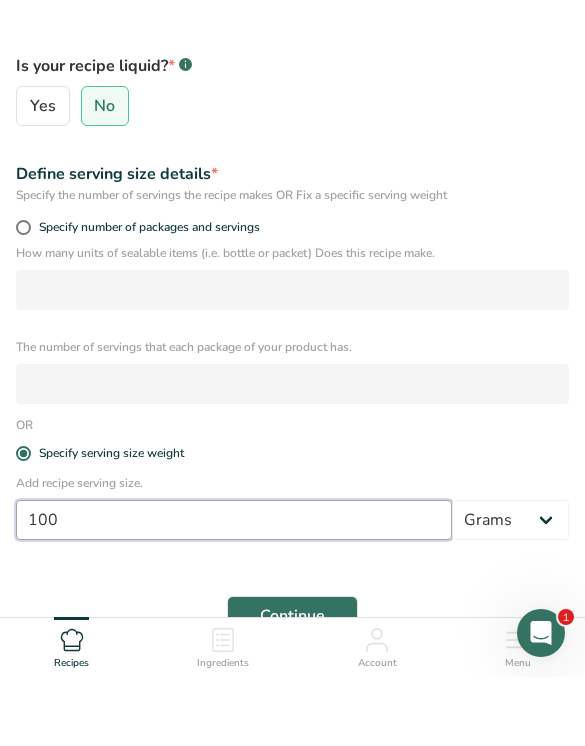 scroll, scrollTop: 390, scrollLeft: 0, axis: vertical 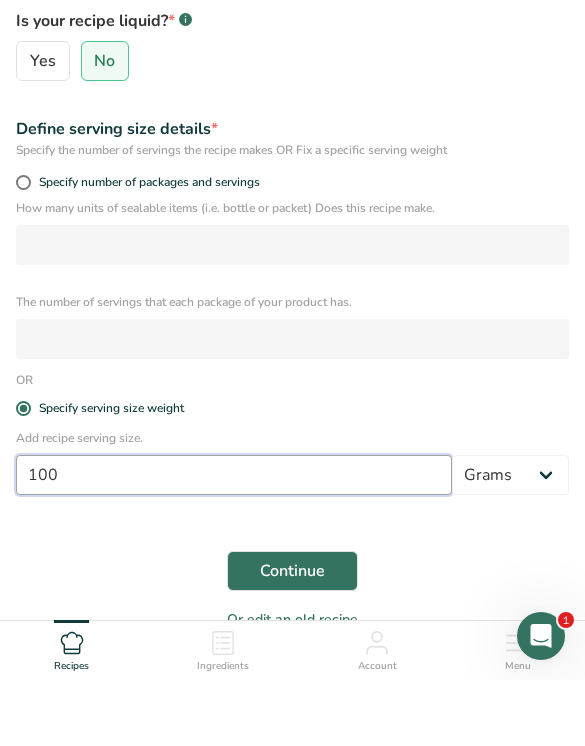 type on "100" 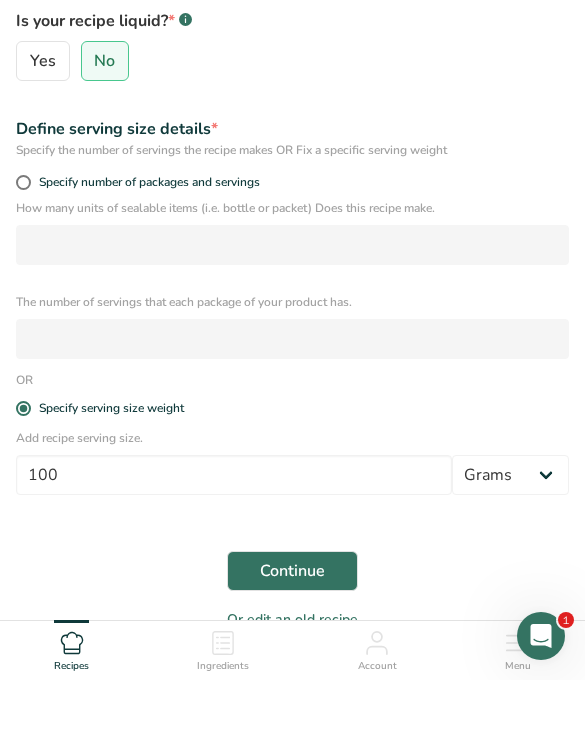 click on "Continue" at bounding box center (292, 637) 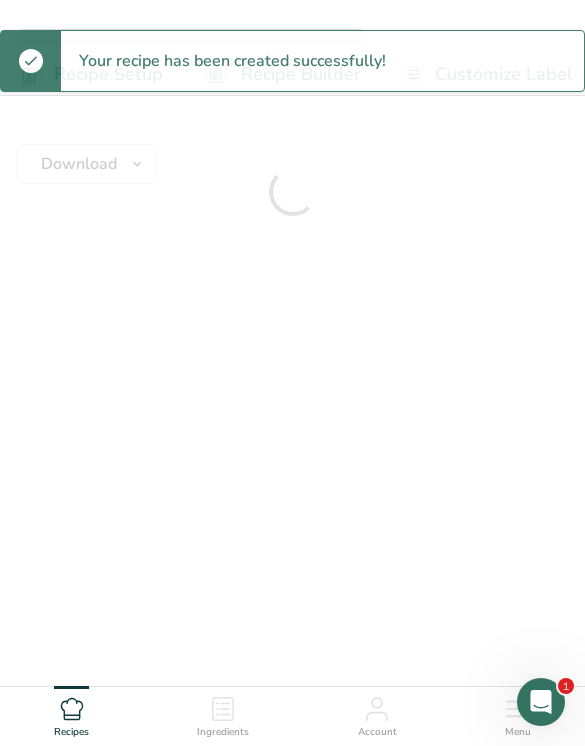scroll, scrollTop: 0, scrollLeft: 0, axis: both 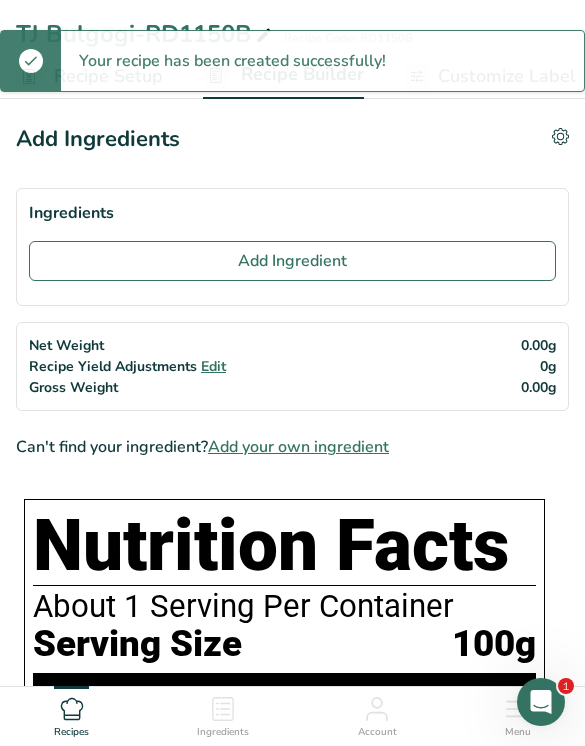 click on "Add Ingredient" at bounding box center [292, 261] 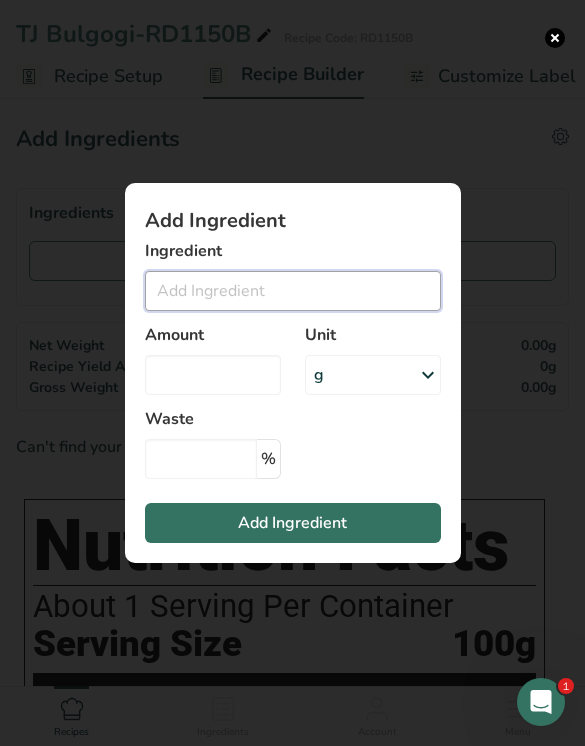 click at bounding box center (293, 291) 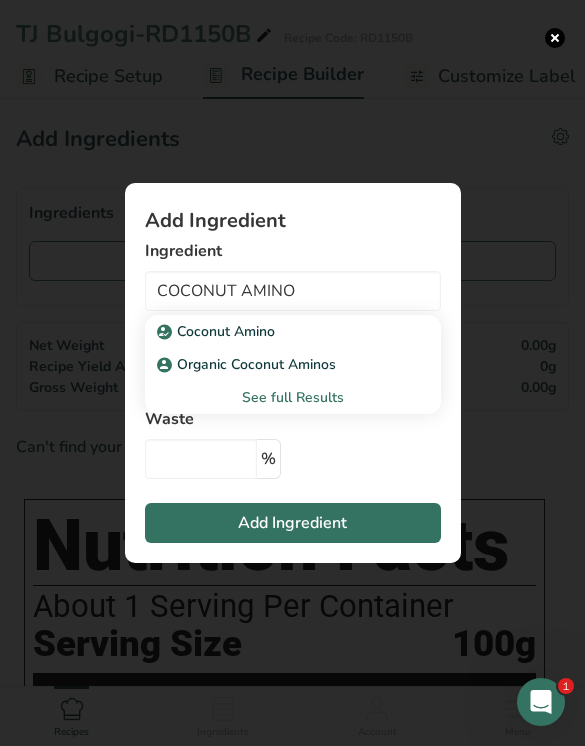 click on "Organic Coconut Aminos" at bounding box center (277, 364) 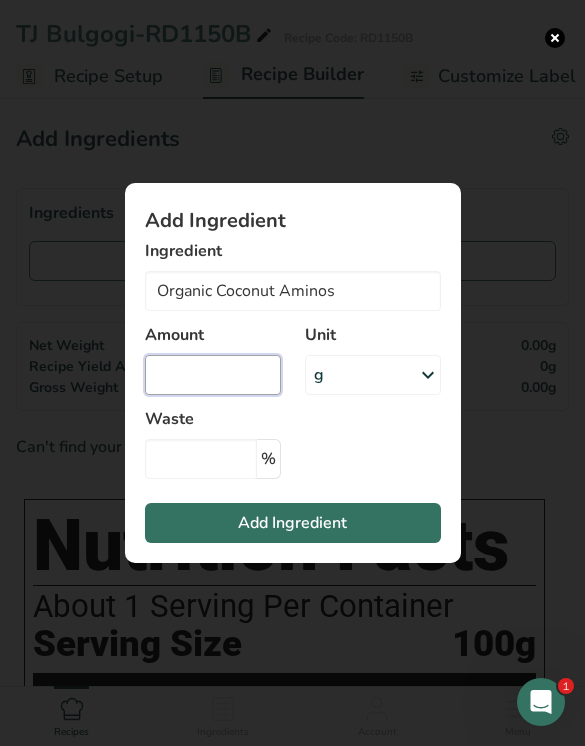 click at bounding box center [213, 375] 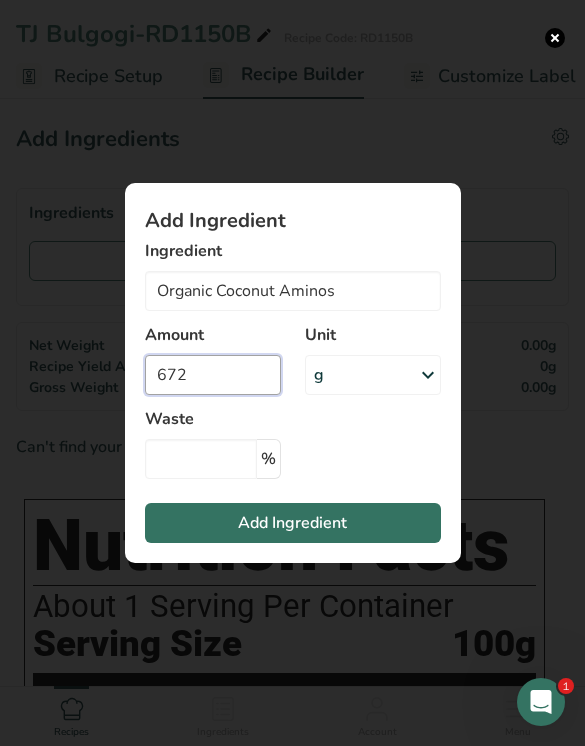 type on "672" 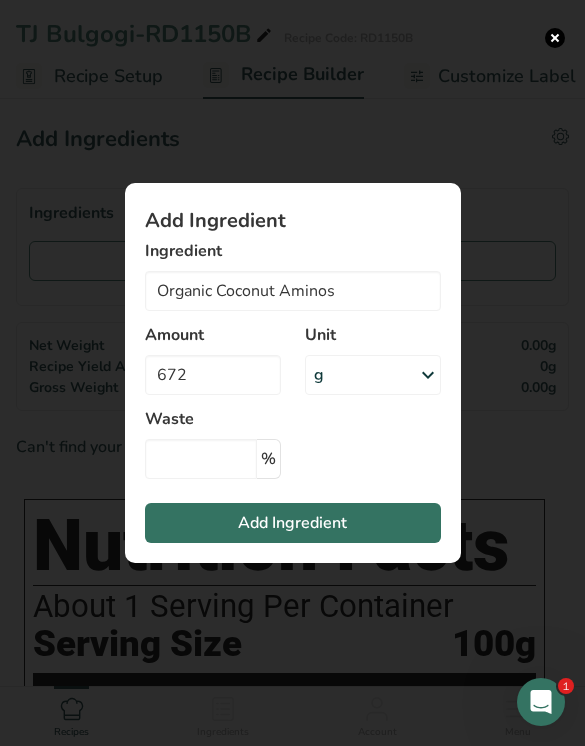 click on "Add Ingredient" at bounding box center [293, 523] 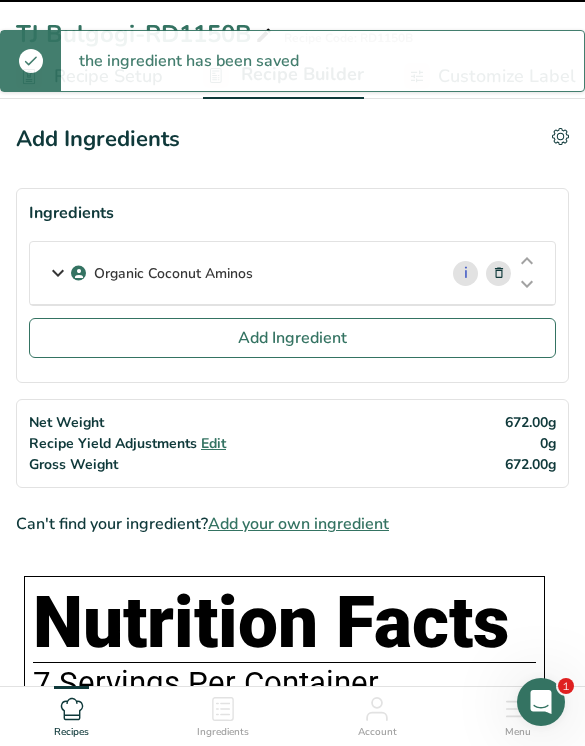 type 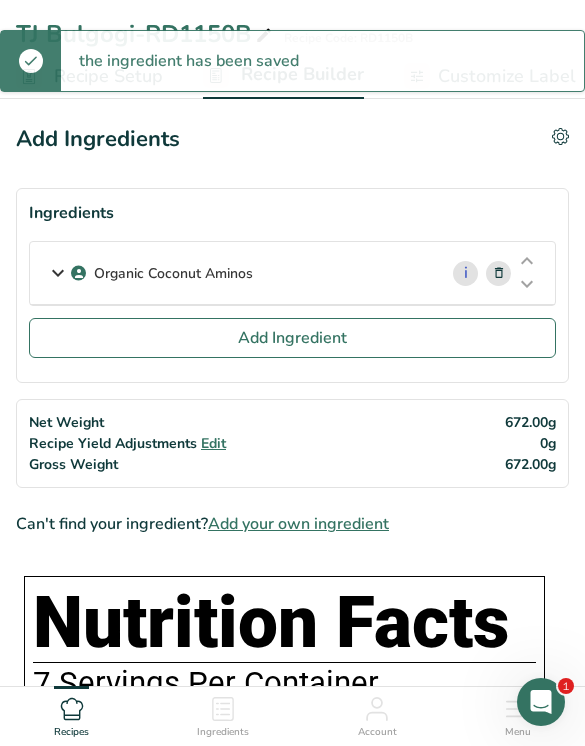 click on "Add Ingredient" at bounding box center [292, 338] 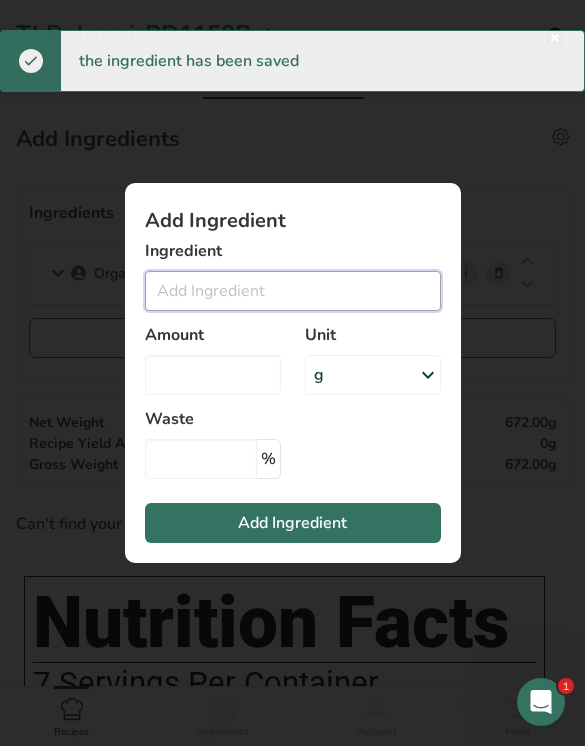 click at bounding box center [293, 291] 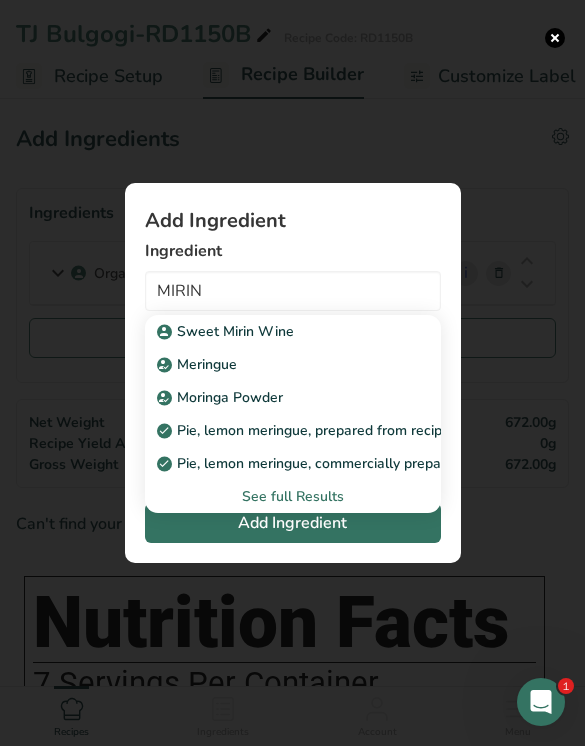 click on "Sweet Mirin Wine" at bounding box center [277, 331] 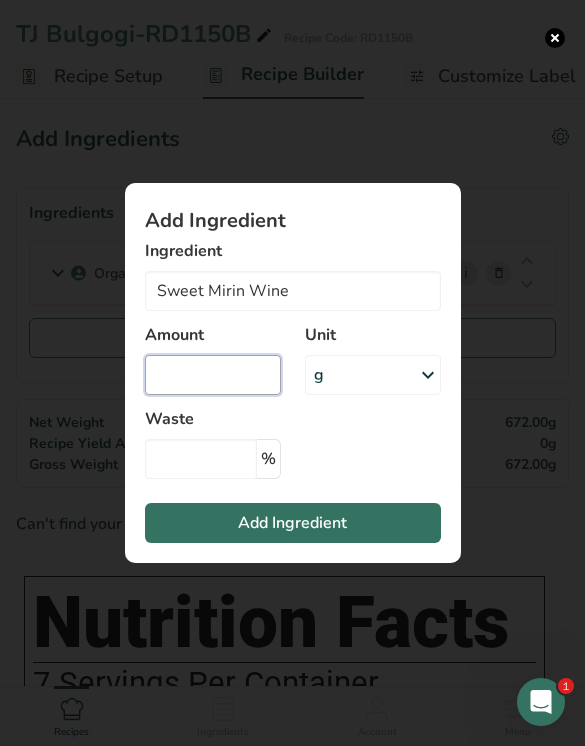 click at bounding box center [213, 375] 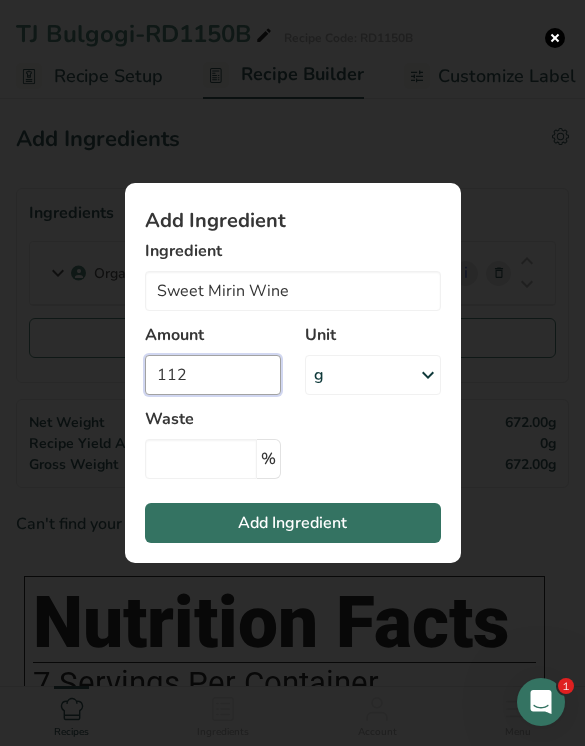 type on "112" 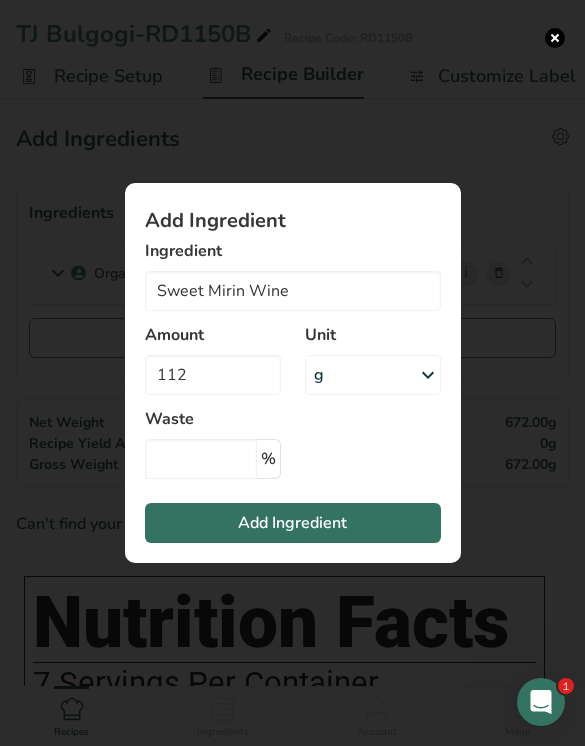 click on "Add Ingredient" at bounding box center (293, 523) 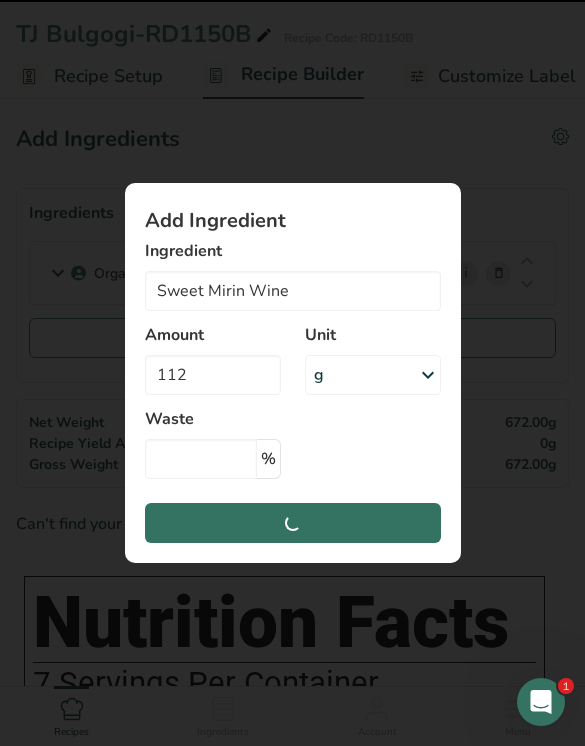 type 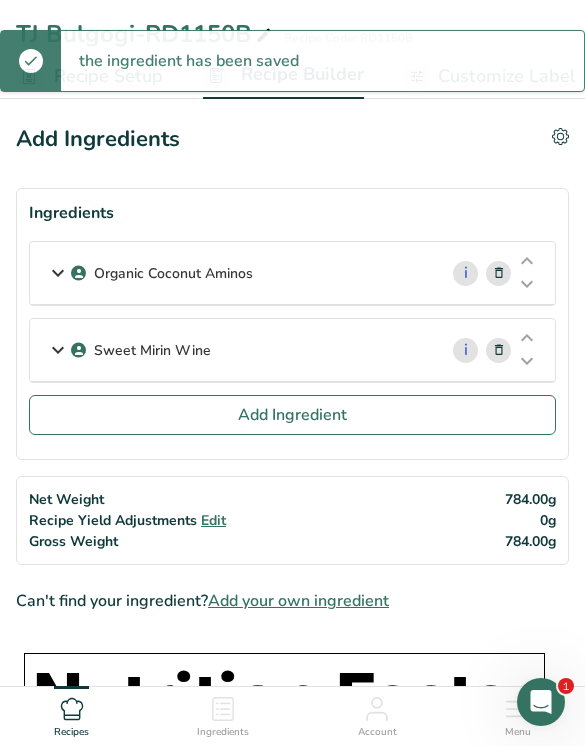 click on "Add Ingredient" at bounding box center [292, 415] 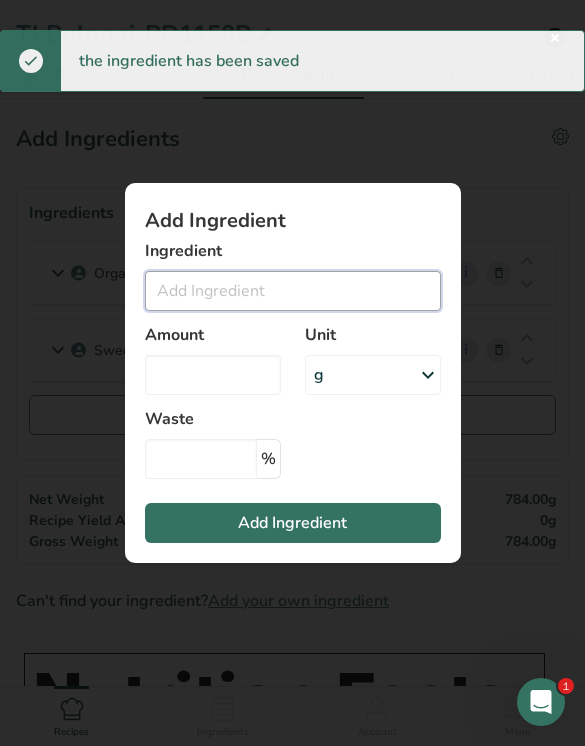 click at bounding box center [293, 291] 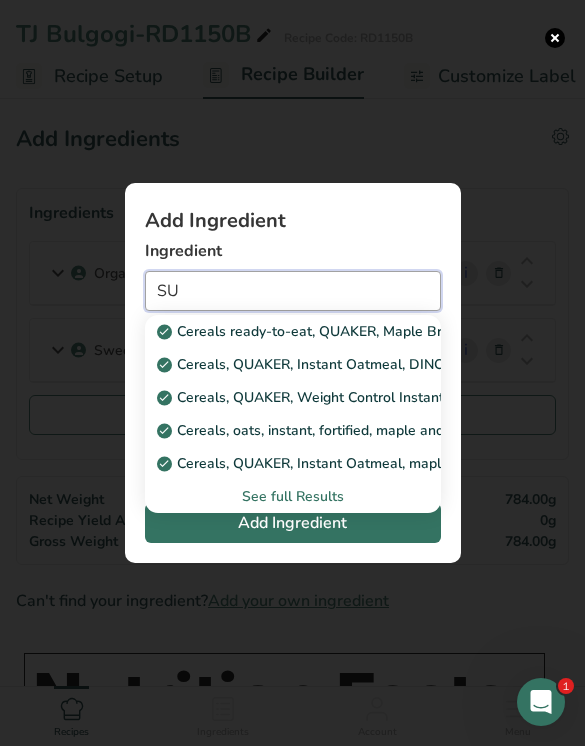 type on "S" 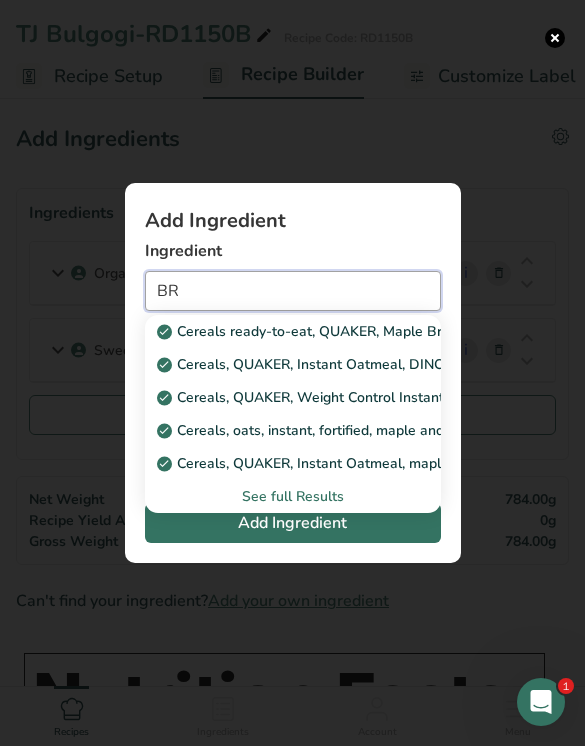 type on "B" 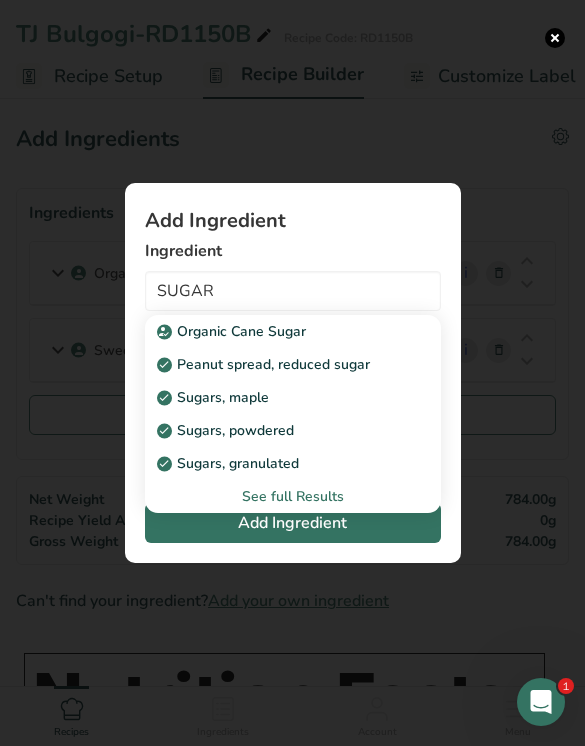 click on "See full Results" at bounding box center [293, 496] 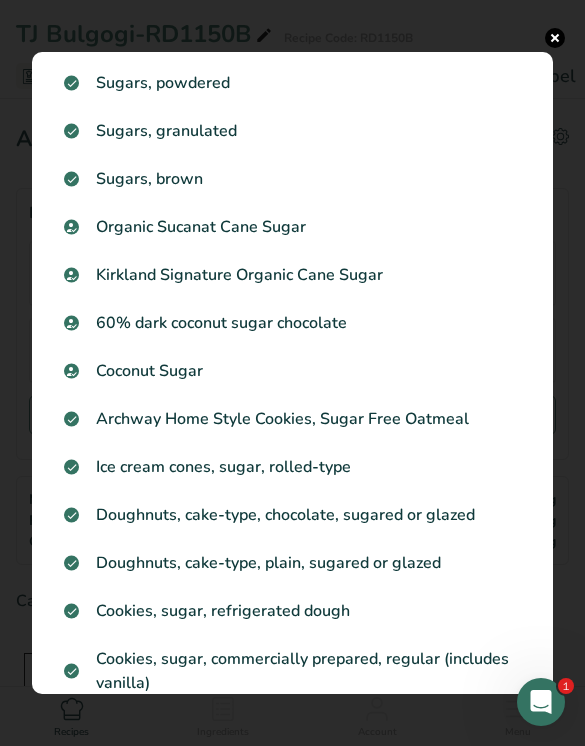 scroll, scrollTop: 188, scrollLeft: 0, axis: vertical 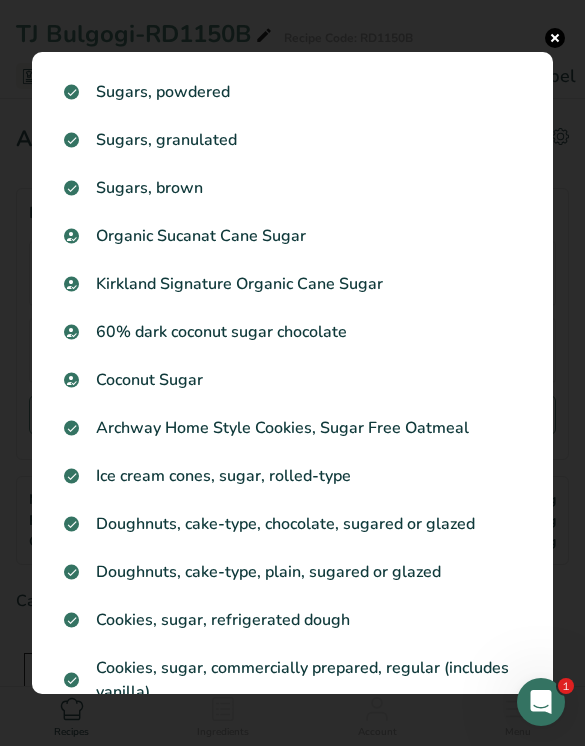 click on "Sugars, brown" at bounding box center [292, 188] 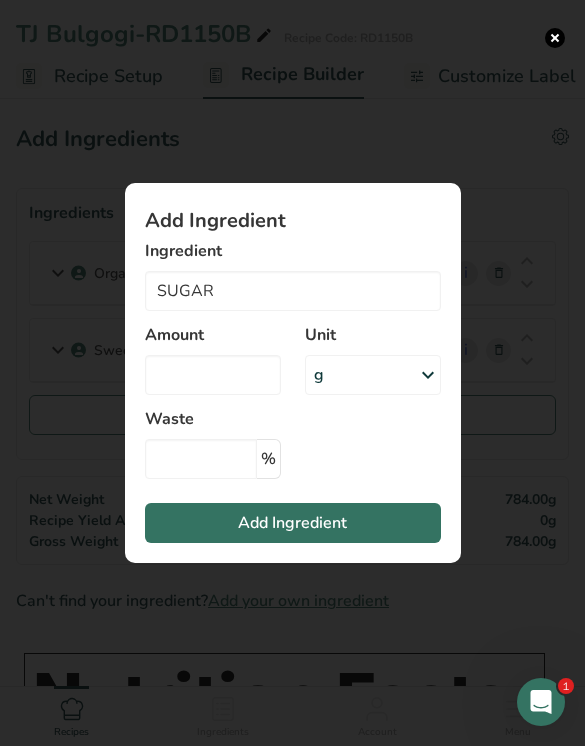 type on "Sugars, brown" 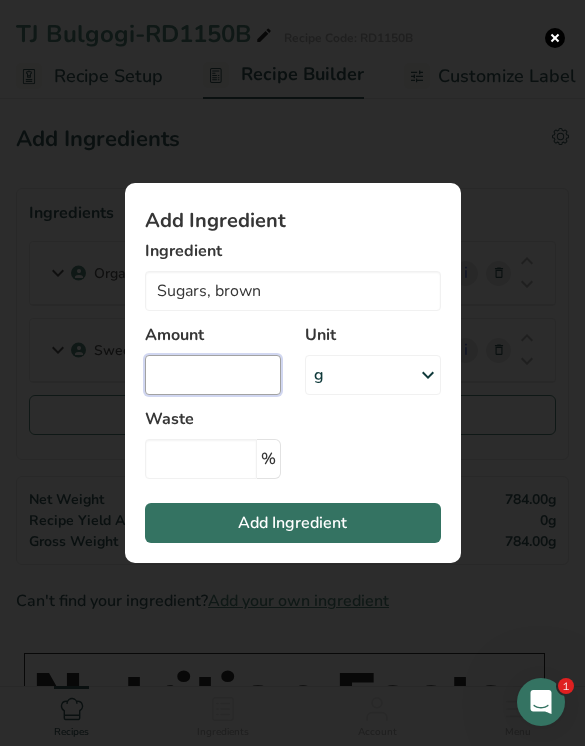 click at bounding box center (213, 375) 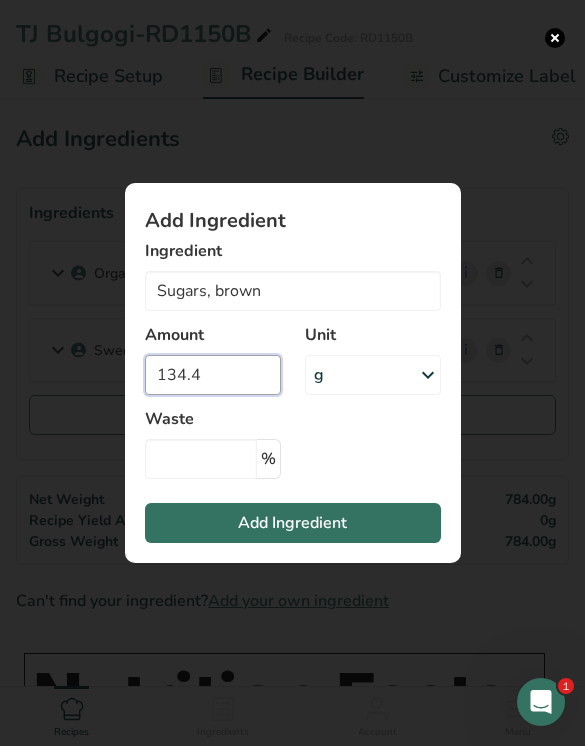 type on "134.4" 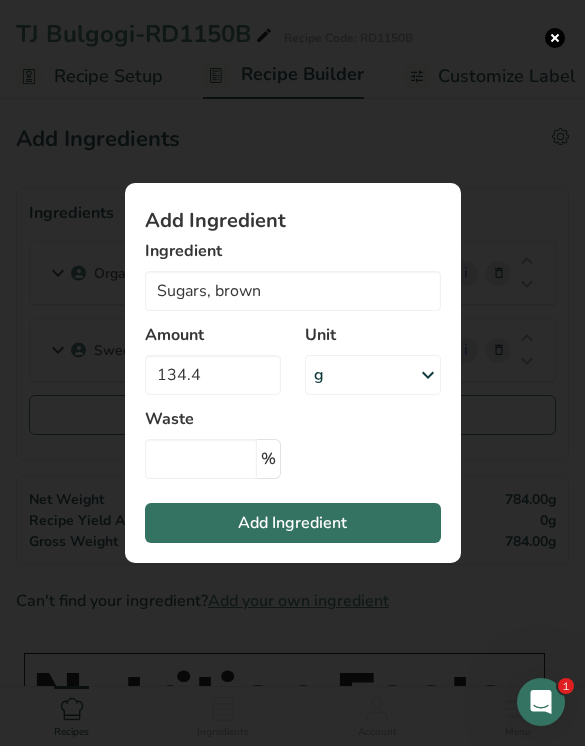 click on "Add Ingredient" at bounding box center (293, 523) 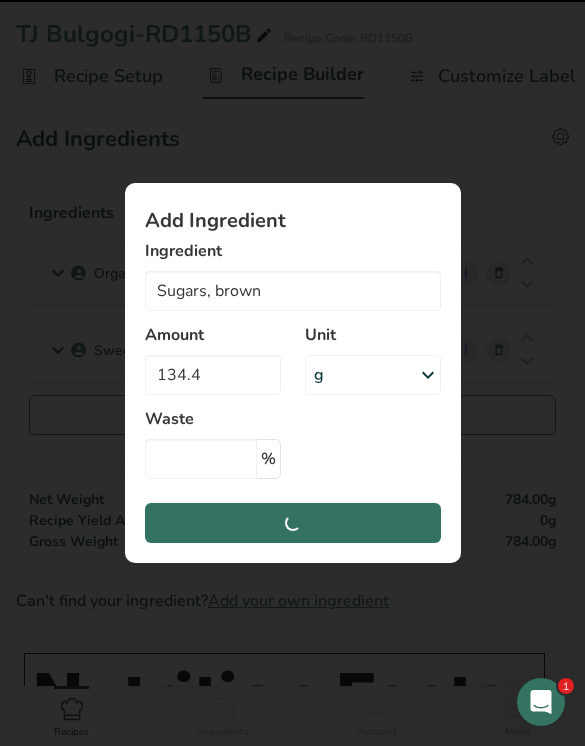 type 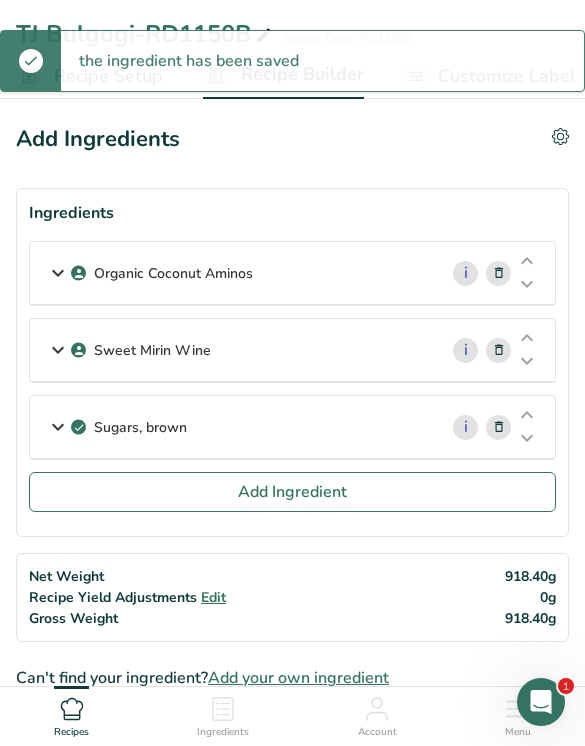 click on "Add Ingredient" at bounding box center (292, 492) 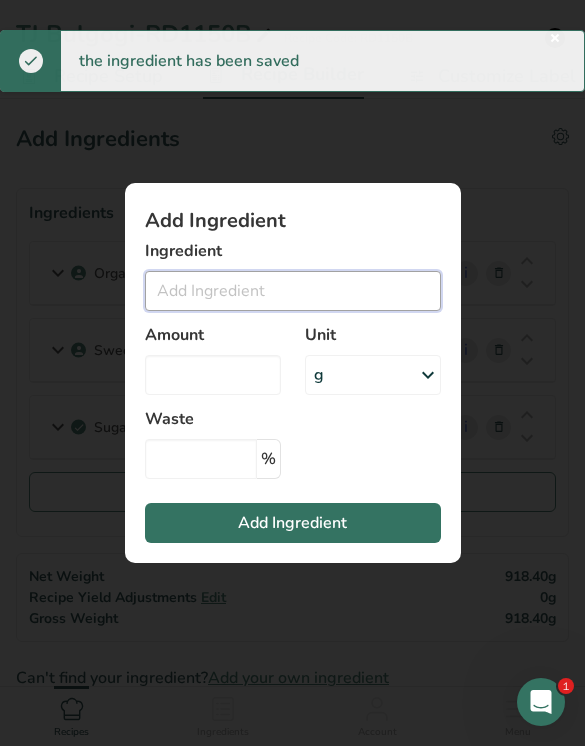 click at bounding box center (293, 291) 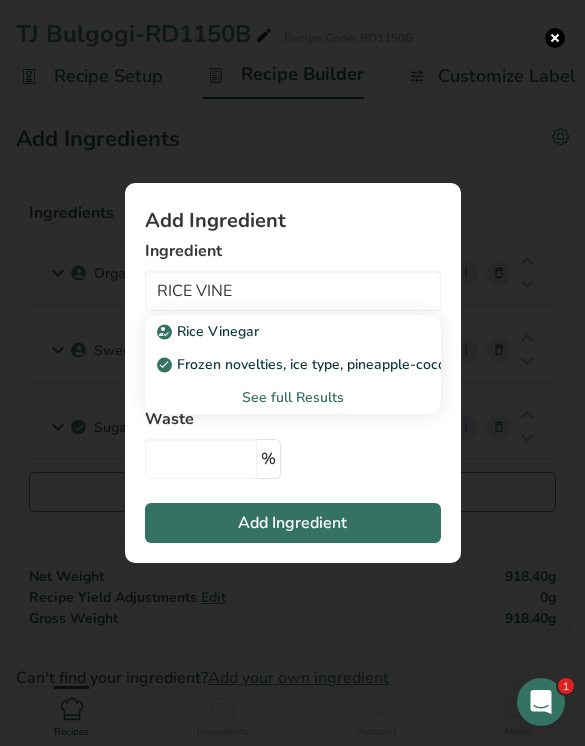 click on "Rice Vinegar" at bounding box center (277, 331) 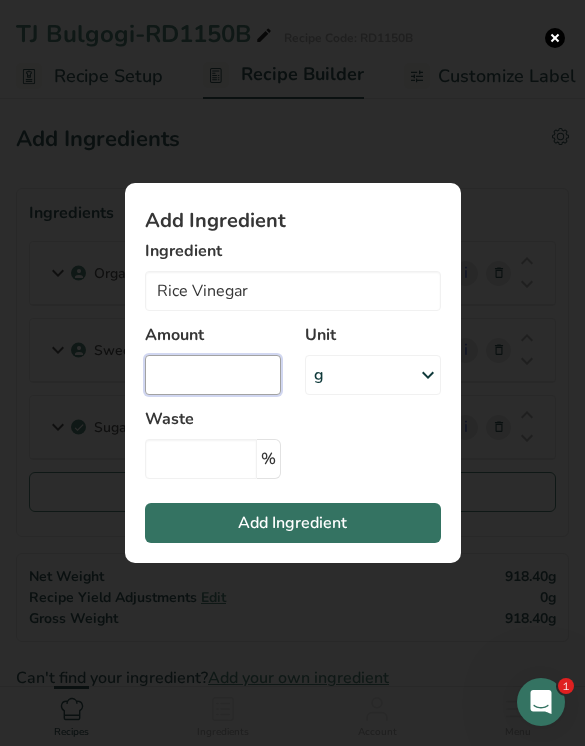 click at bounding box center [213, 375] 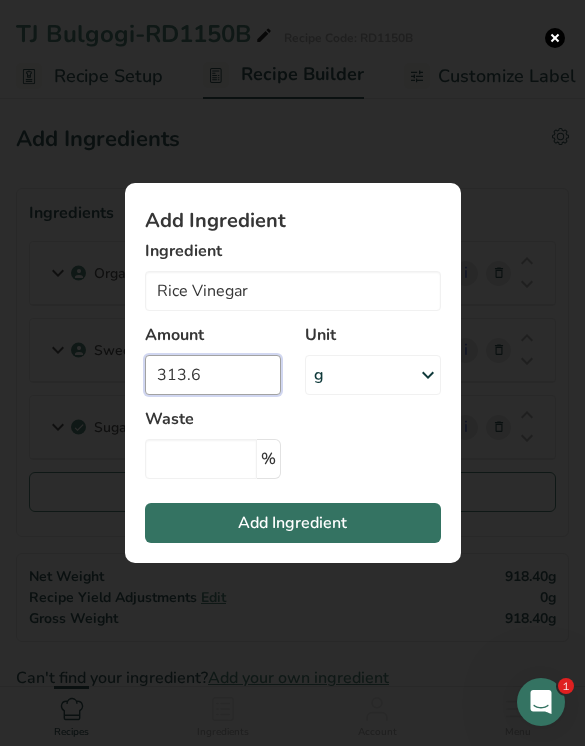 type on "313.6" 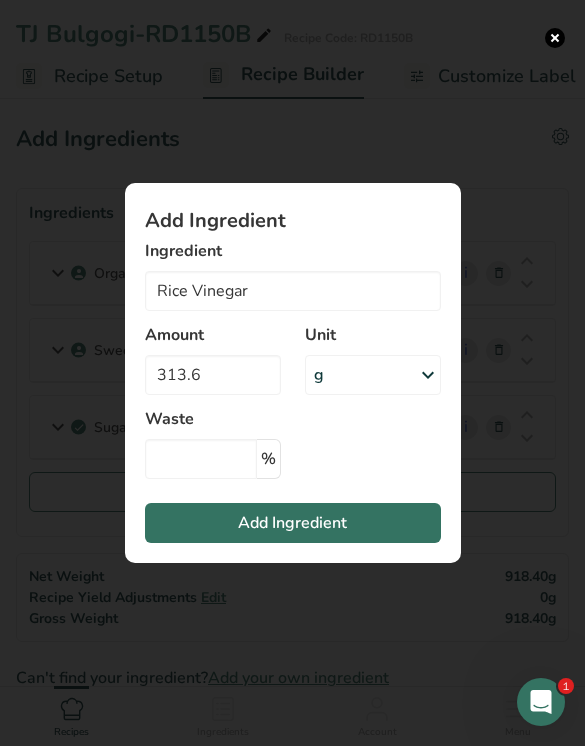 click on "Add Ingredient" at bounding box center [293, 523] 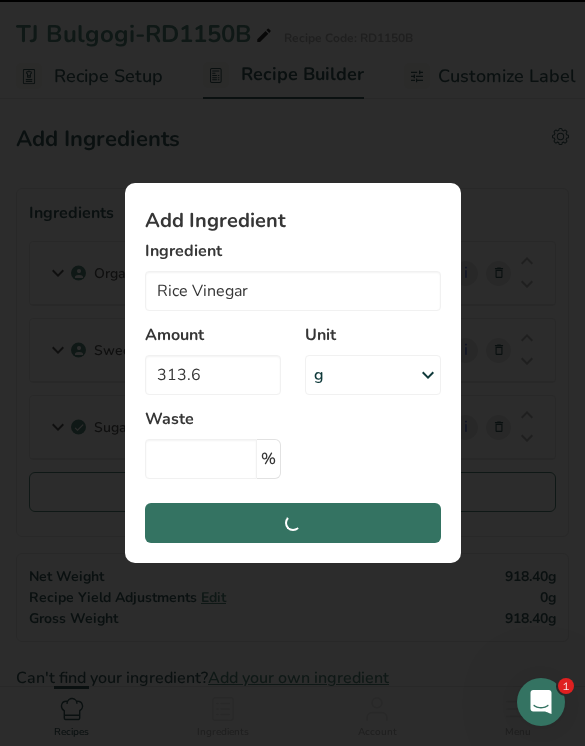 type 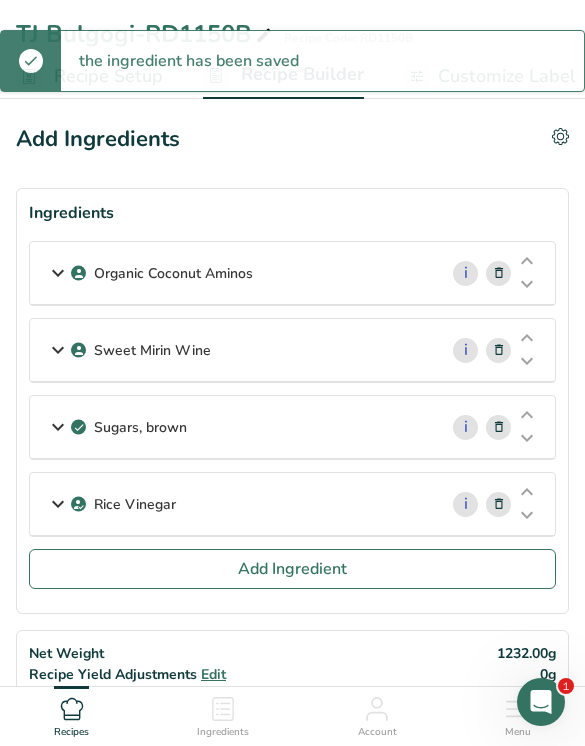 click on "Add Ingredient" at bounding box center (292, 569) 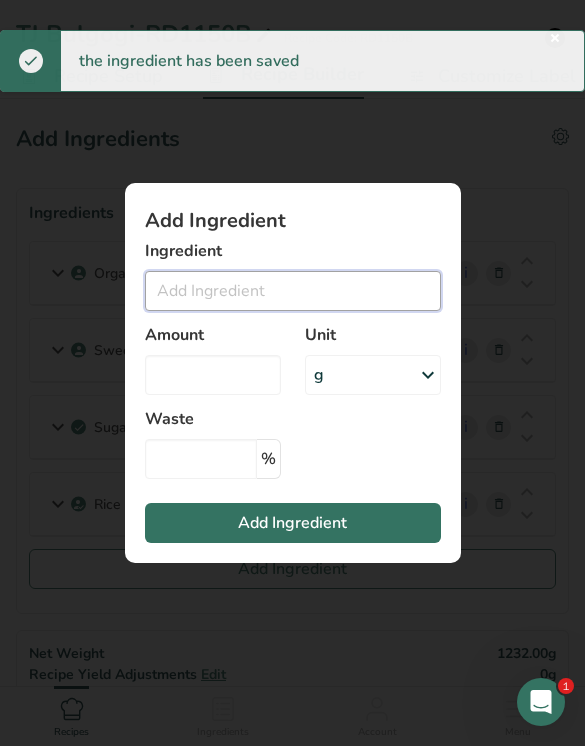 click at bounding box center [293, 291] 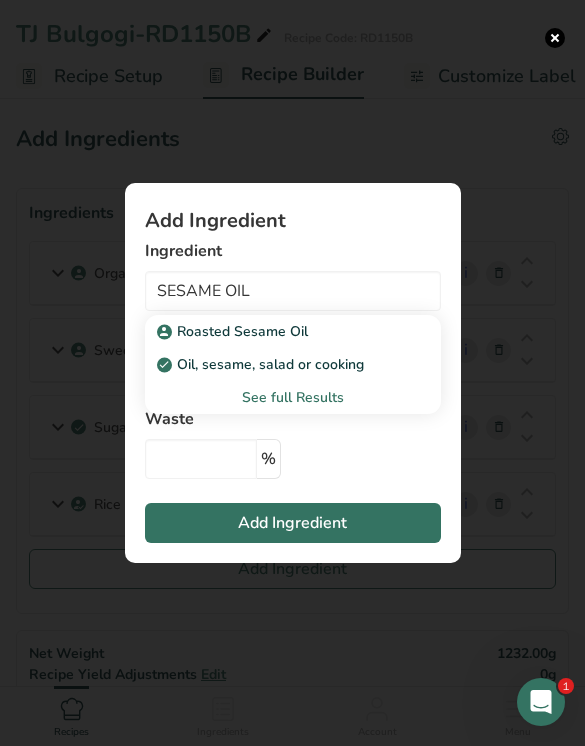 click on "Roasted Sesame Oil" at bounding box center (293, 331) 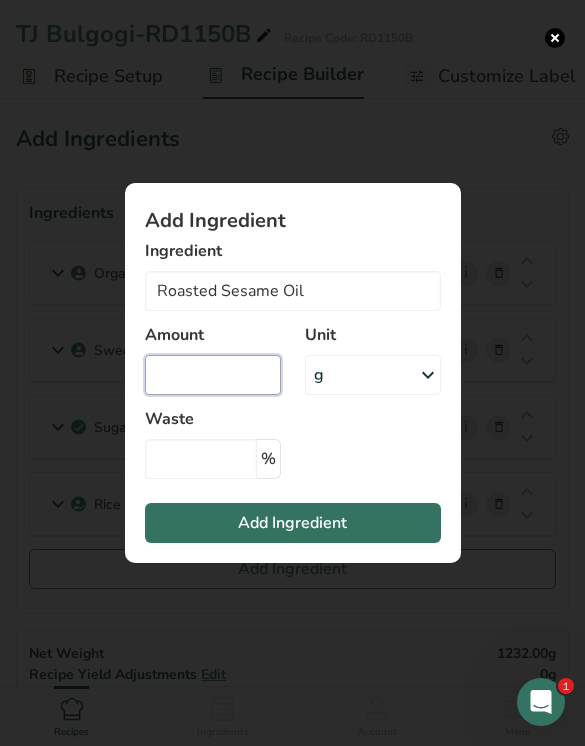 click at bounding box center (213, 375) 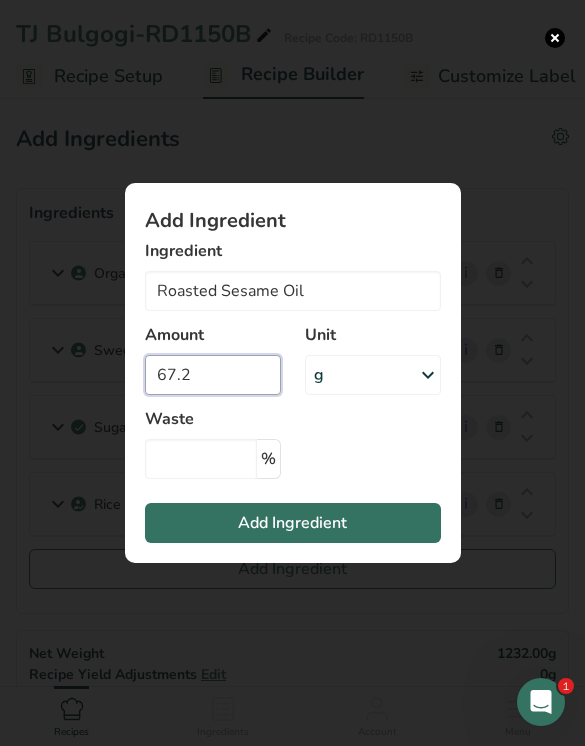 type on "67.2" 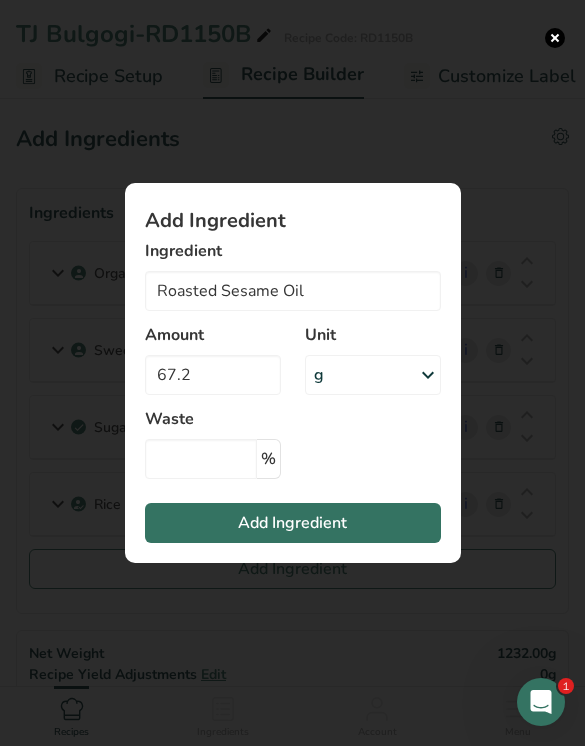 click on "Add Ingredient" at bounding box center [293, 523] 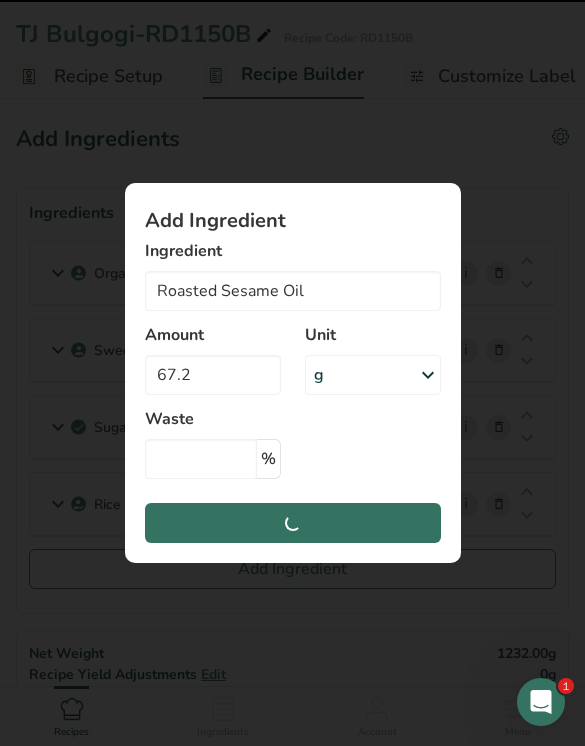 type 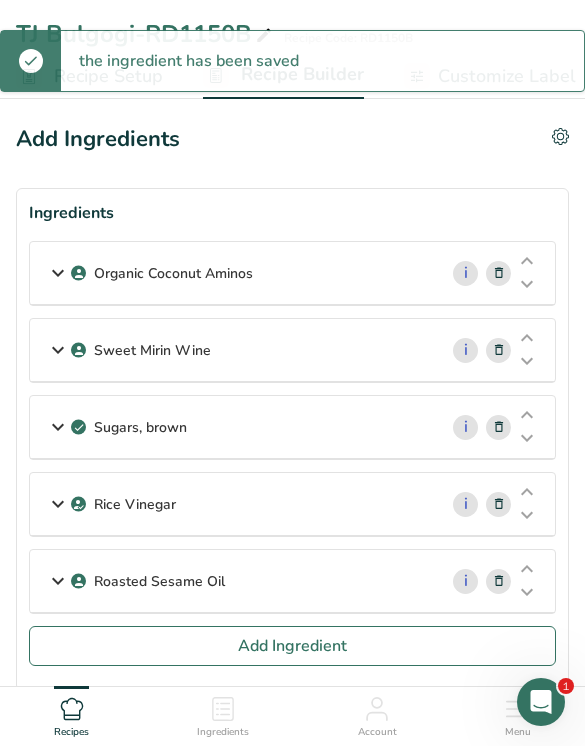 click on "Add Ingredient" at bounding box center [292, 646] 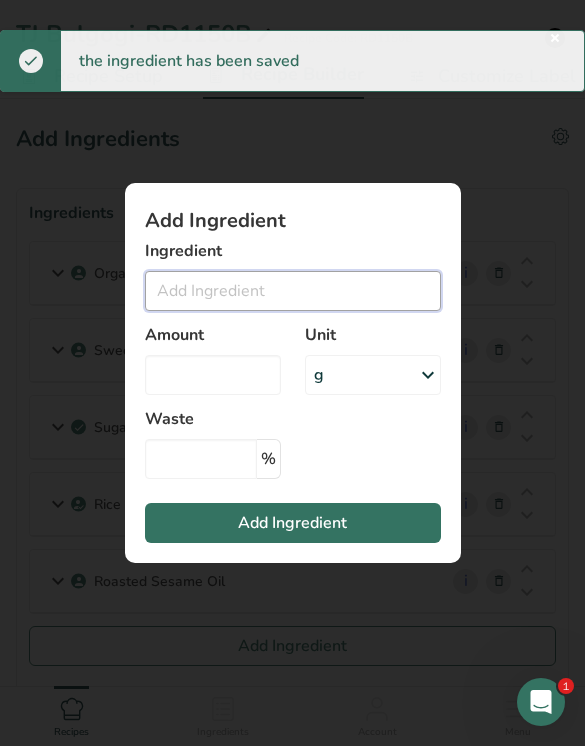 click at bounding box center [293, 291] 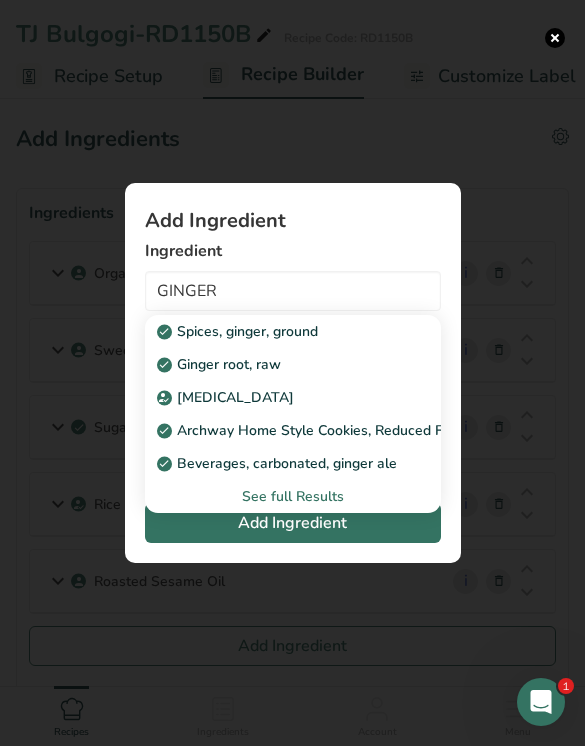 click on "Ginger root, raw" at bounding box center (277, 364) 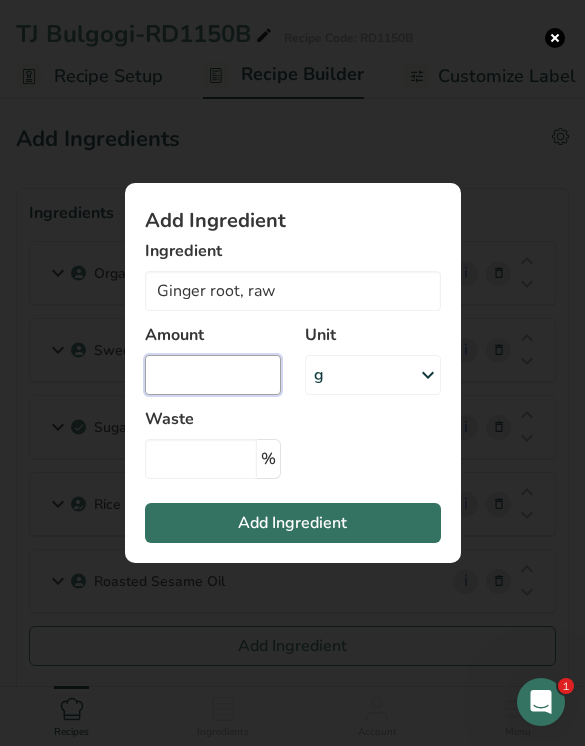 click at bounding box center (213, 375) 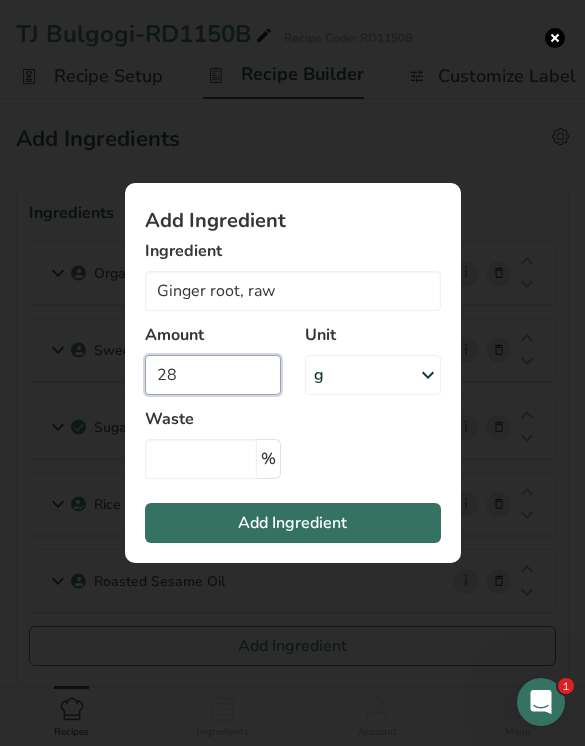 type on "28" 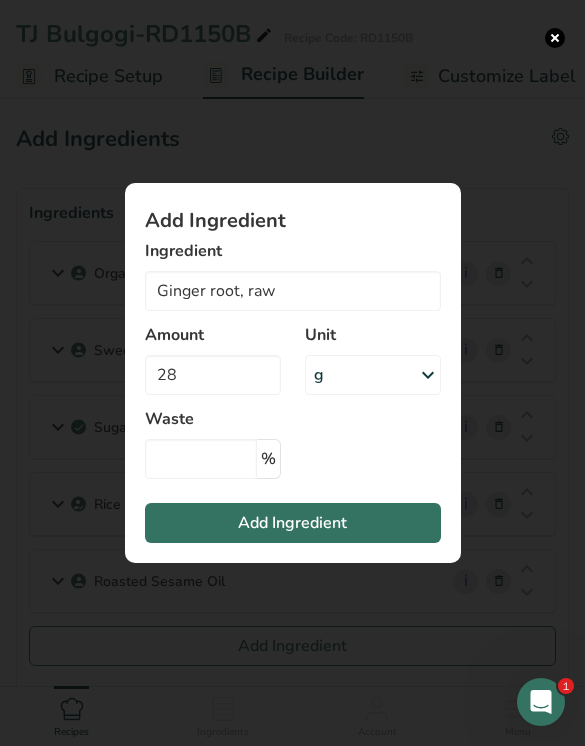 click on "Add Ingredient" at bounding box center (293, 523) 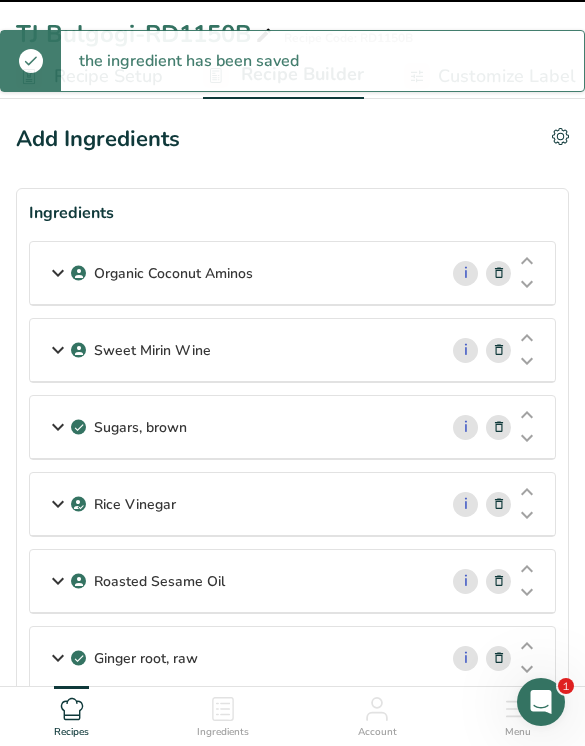 type 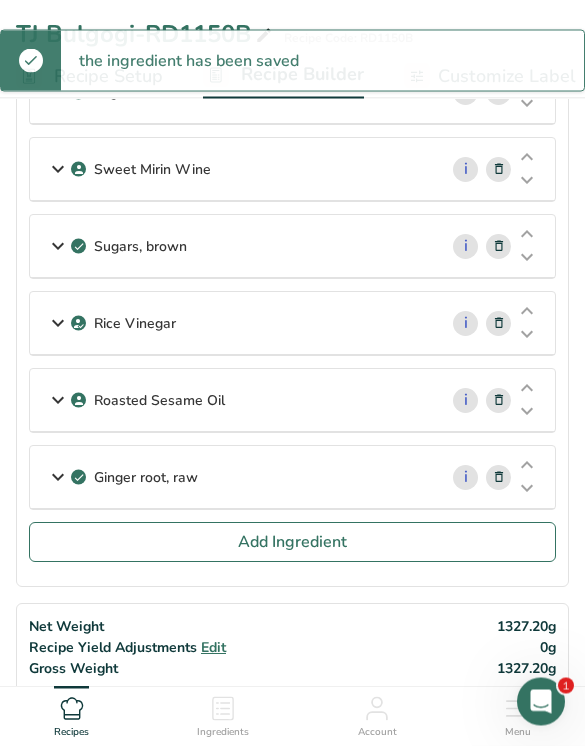 scroll, scrollTop: 176, scrollLeft: 0, axis: vertical 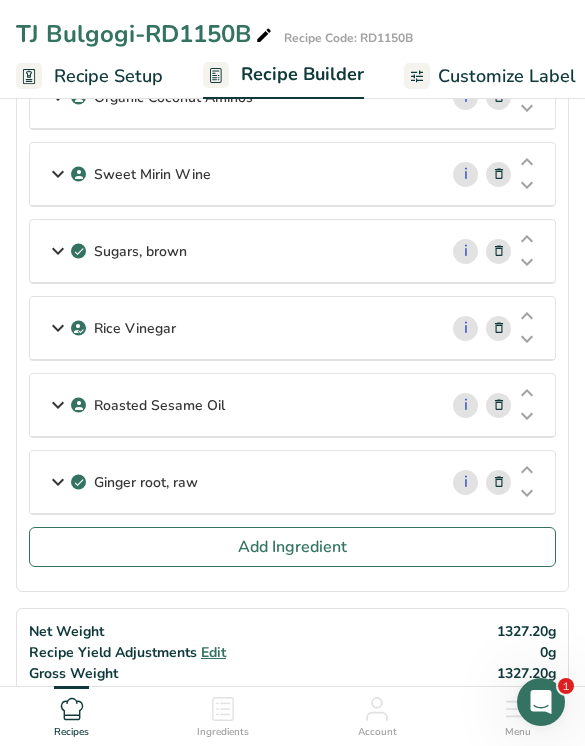 click at bounding box center [499, 482] 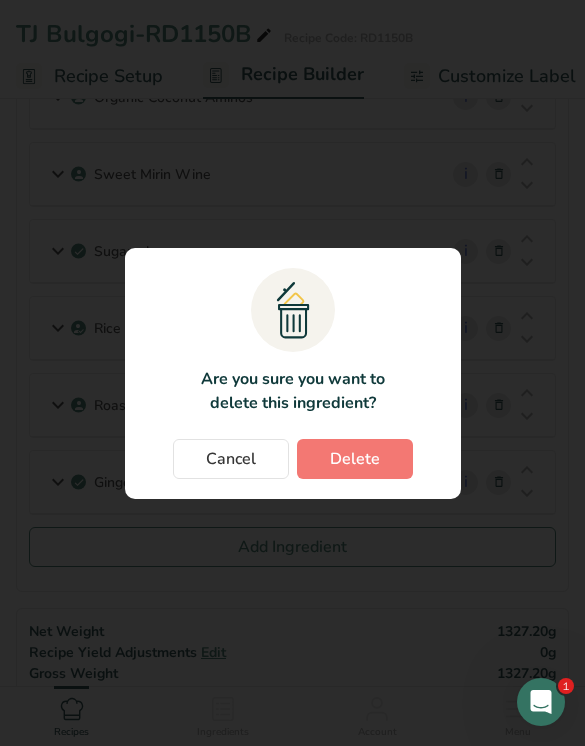 click on "Delete" at bounding box center (355, 459) 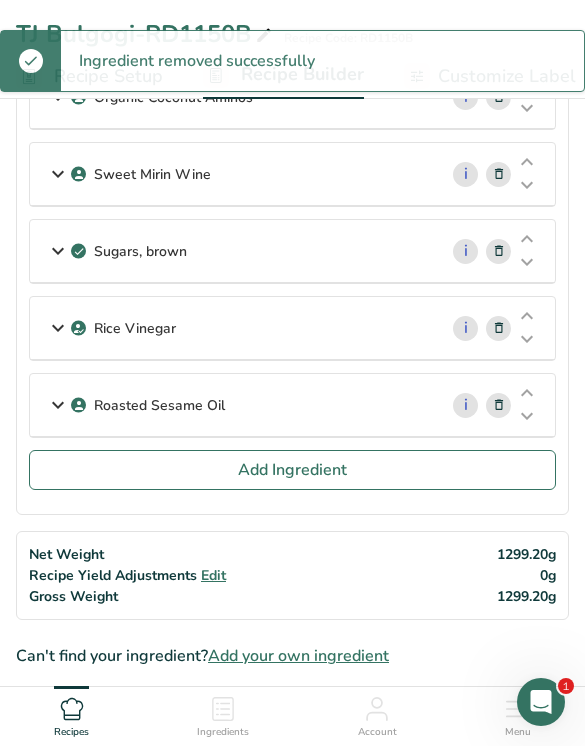 click on "Add Ingredient" at bounding box center (292, 470) 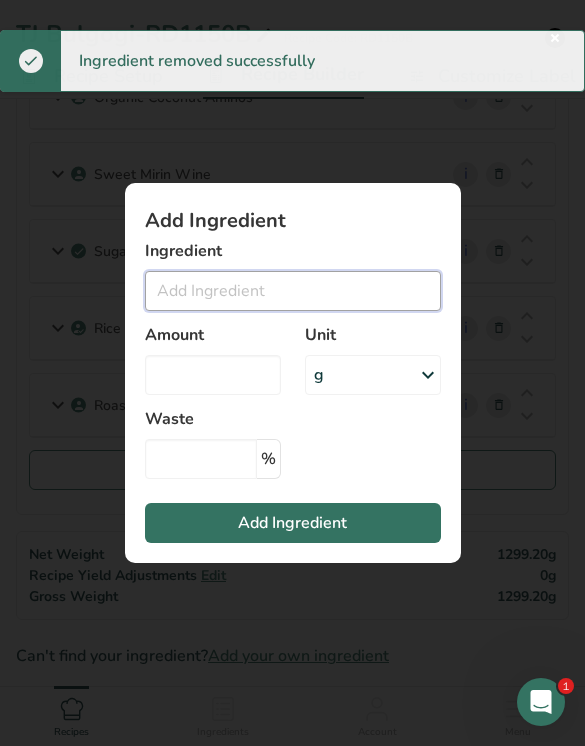 click at bounding box center (293, 291) 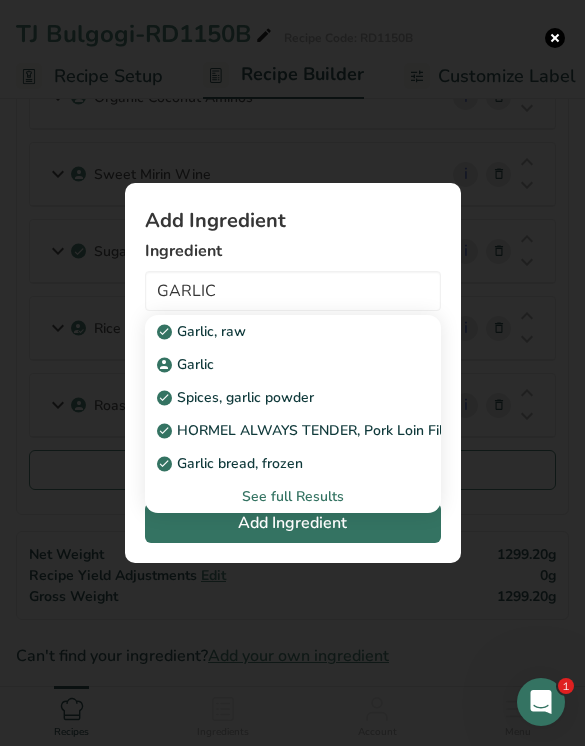 click on "Garlic, raw" at bounding box center [293, 331] 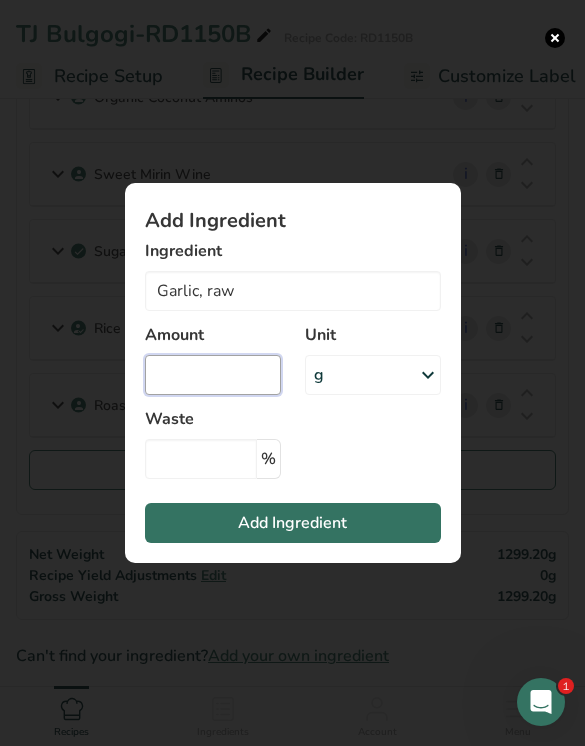 click at bounding box center [213, 375] 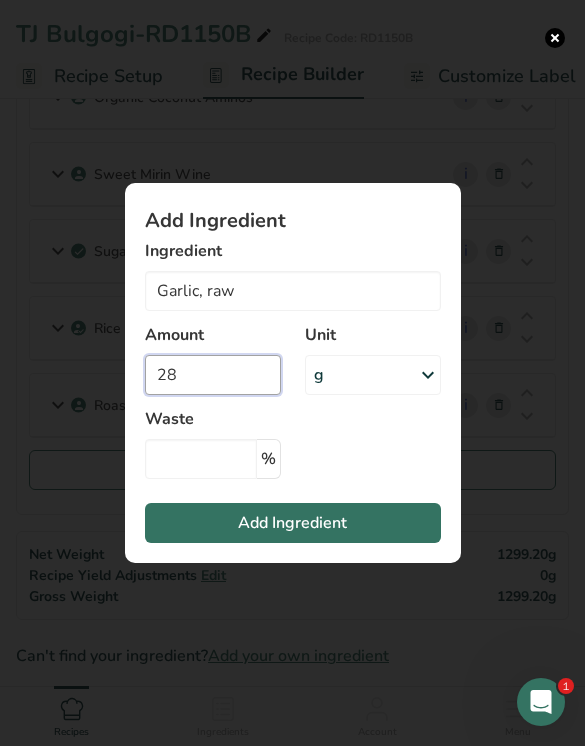 type on "28" 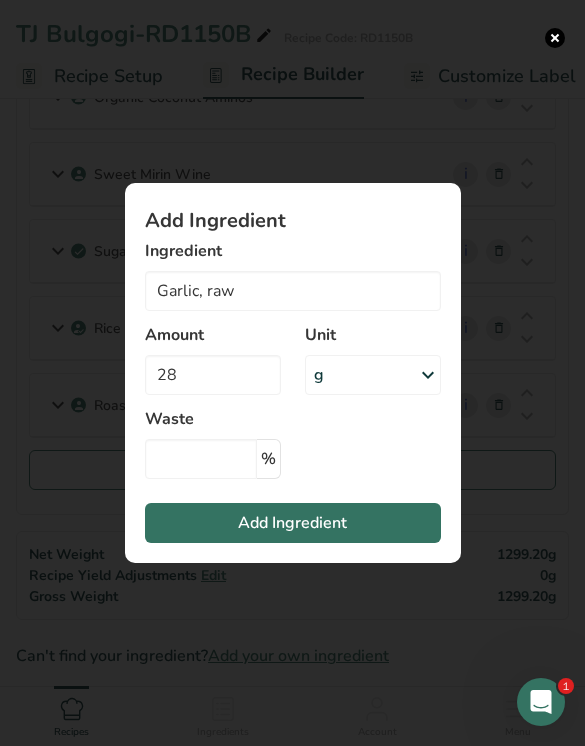 click on "Add Ingredient" at bounding box center (293, 523) 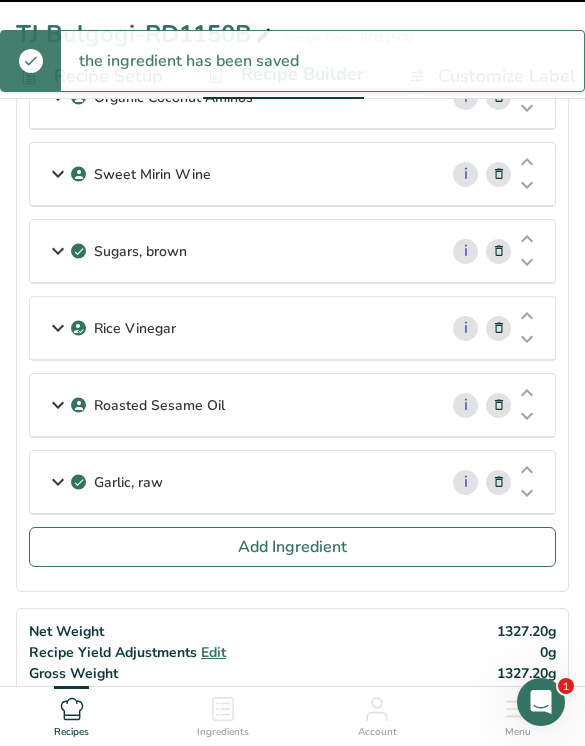 type 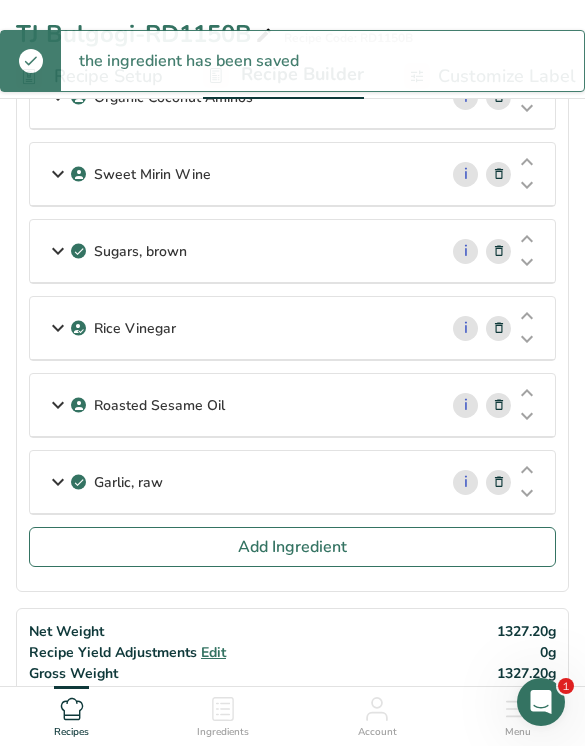 click on "Add Ingredient" at bounding box center [292, 547] 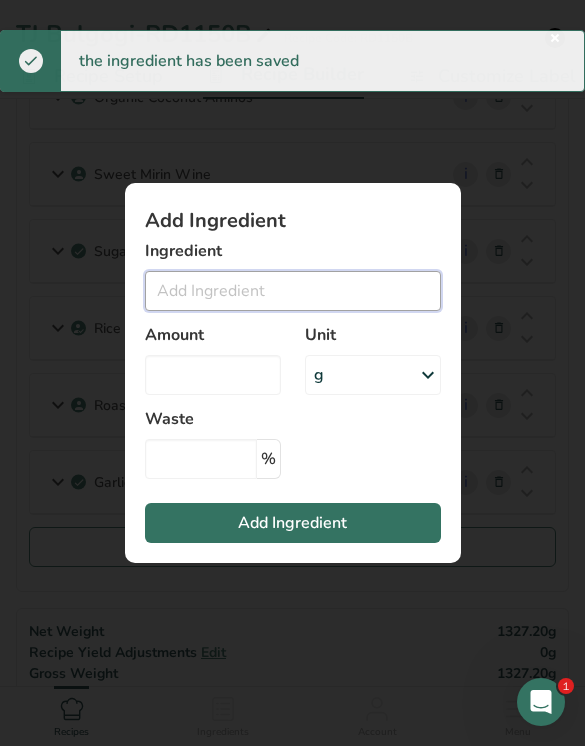 click at bounding box center [293, 291] 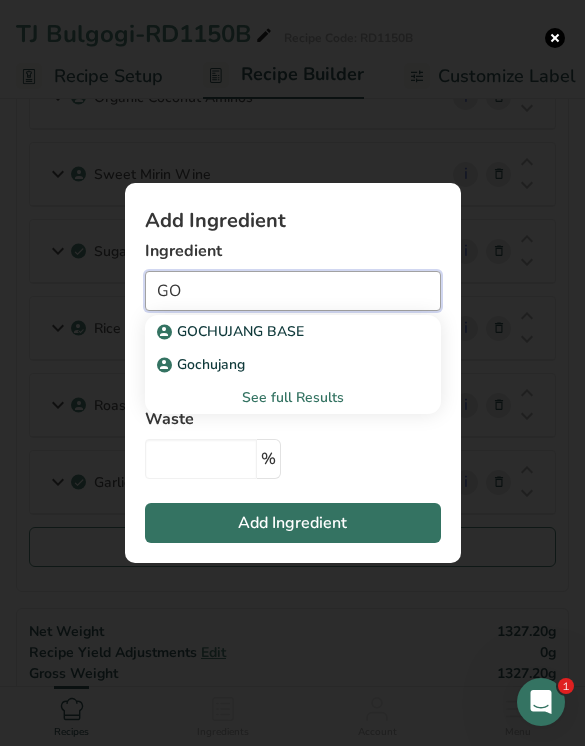 type on "G" 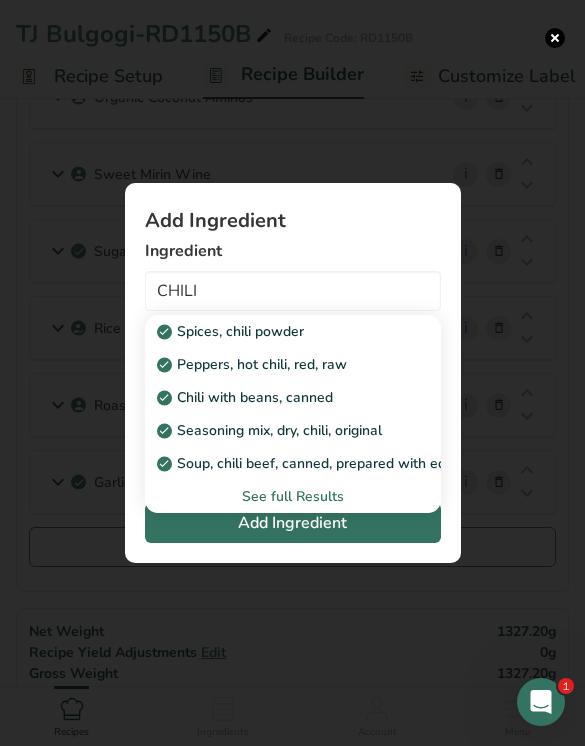 click on "Spices, chili powder" at bounding box center (277, 331) 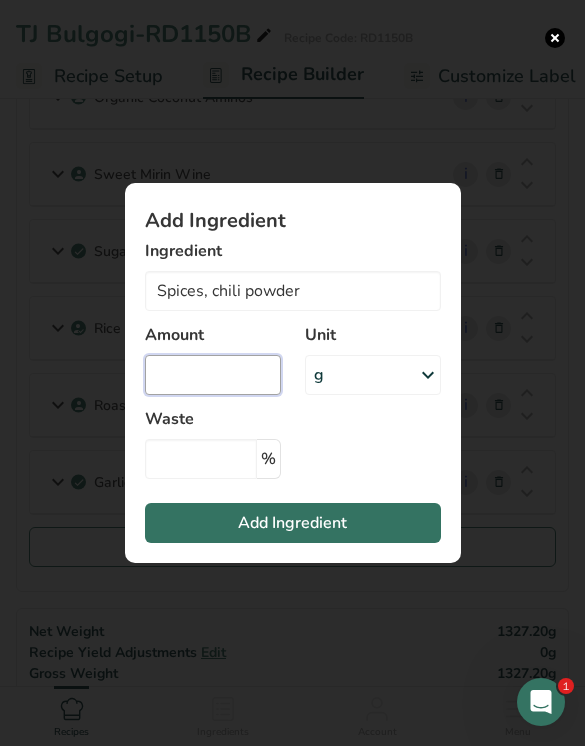 click at bounding box center [213, 375] 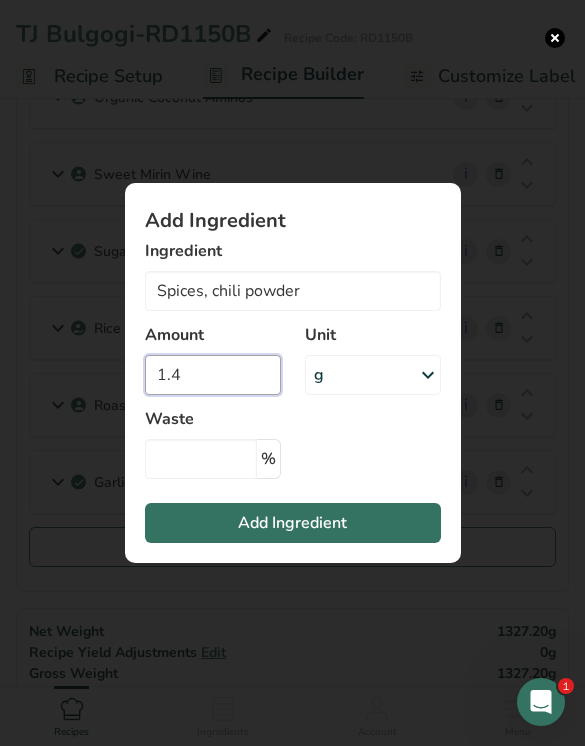 type on "1.4" 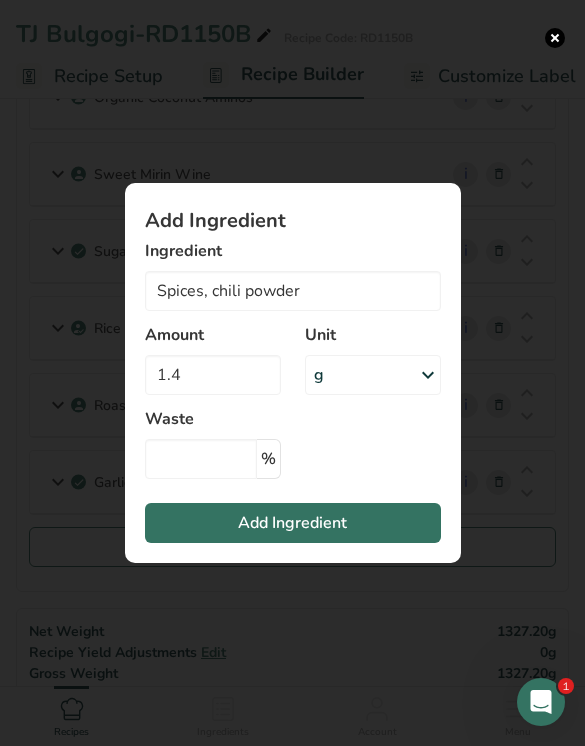 click on "Add Ingredient" at bounding box center (293, 523) 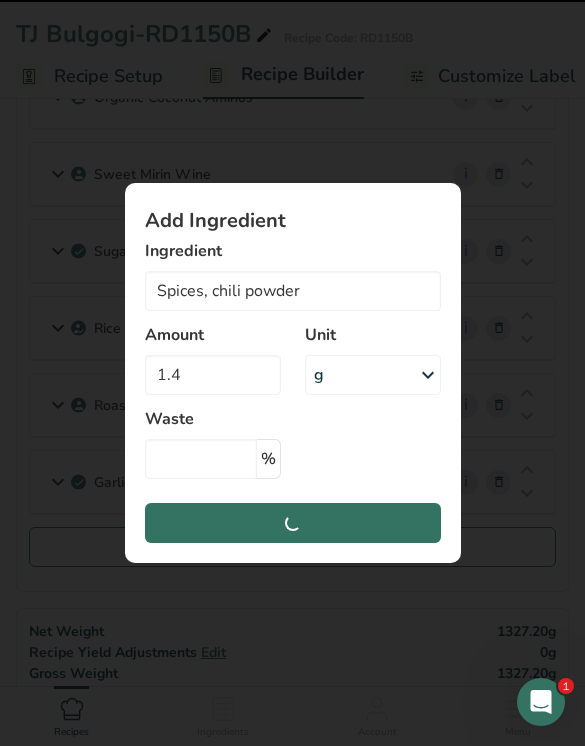 type 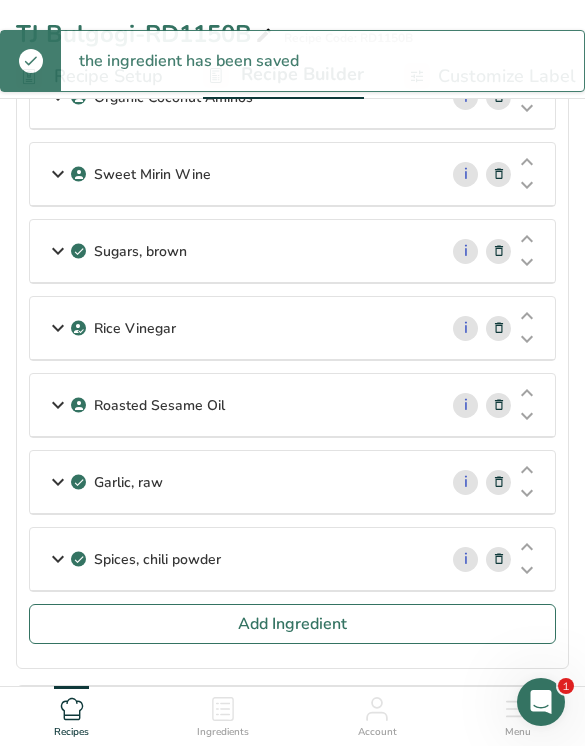 click on "Add Ingredient" at bounding box center [292, 624] 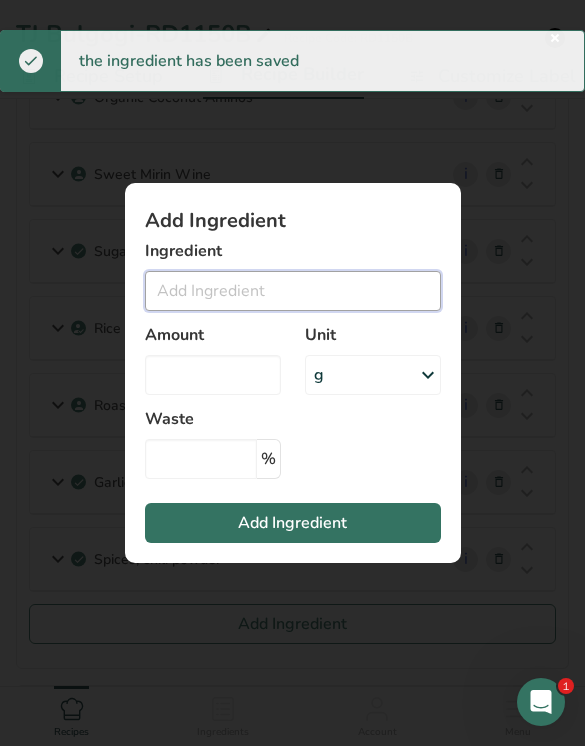 click at bounding box center (293, 291) 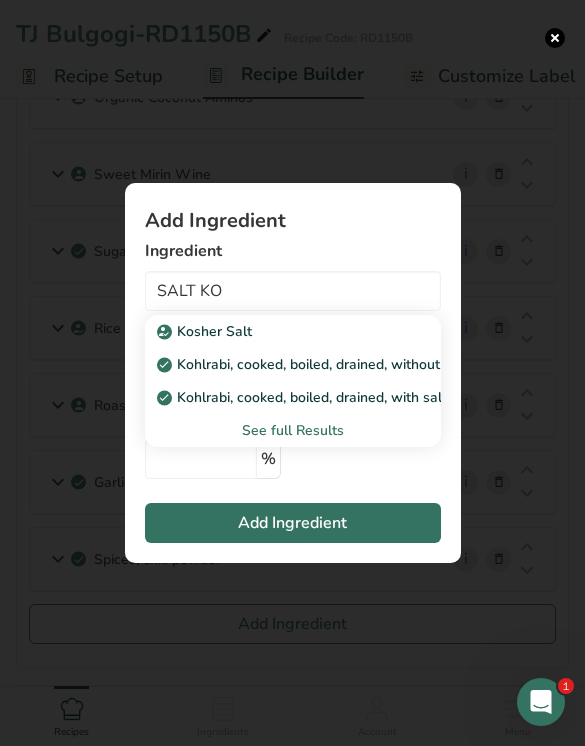 click on "Kosher Salt" at bounding box center [293, 331] 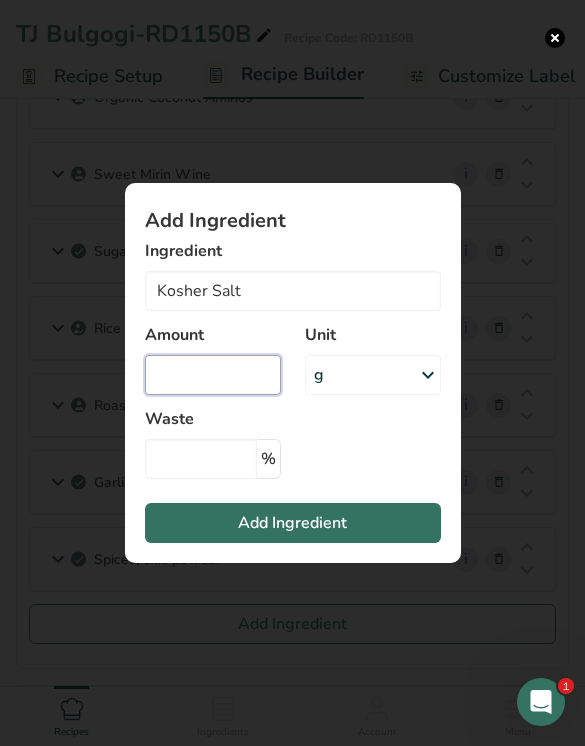click at bounding box center (213, 375) 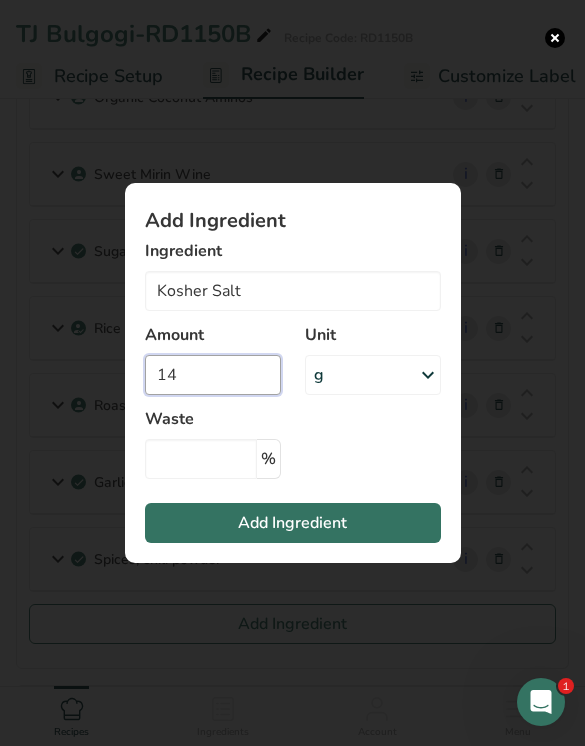 type on "14" 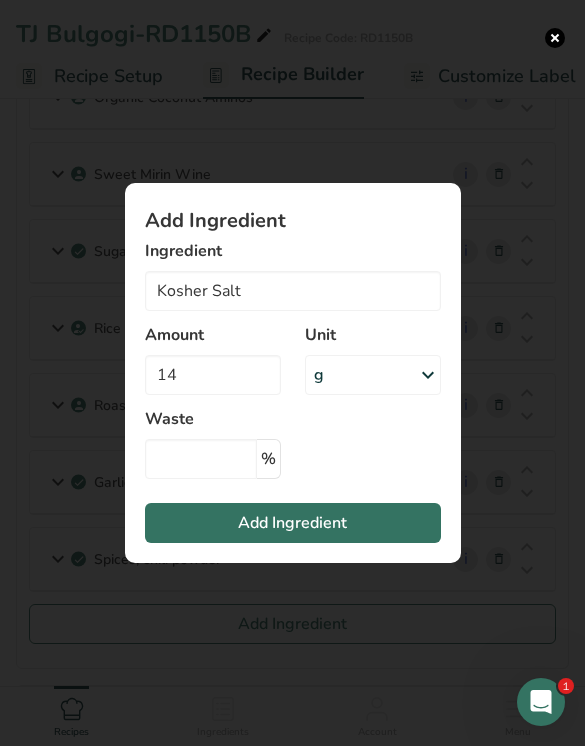 click on "Add Ingredient" at bounding box center [293, 523] 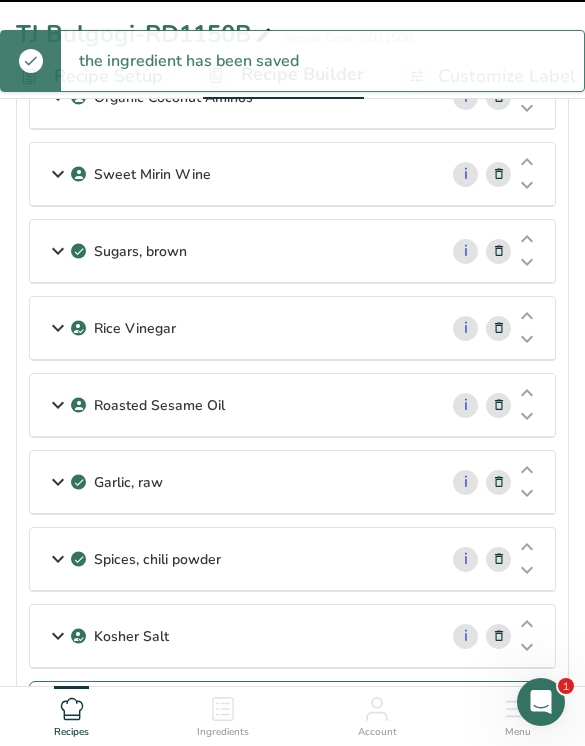 type 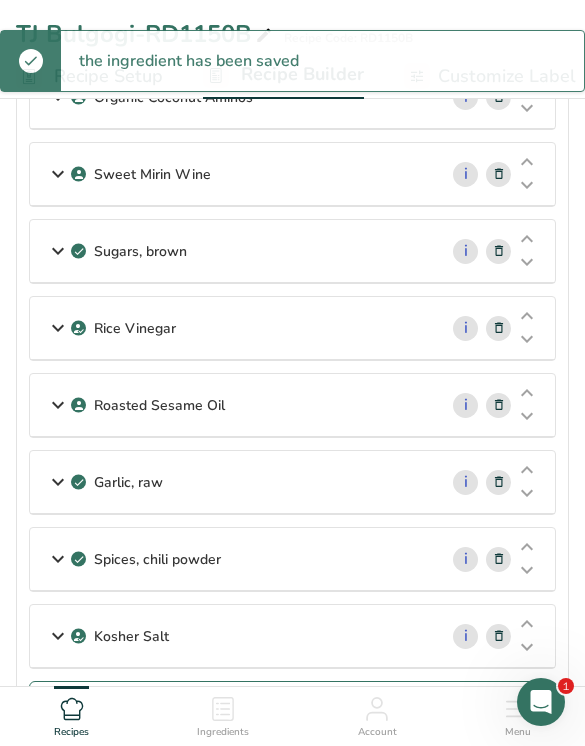 click on "Add Ingredient" at bounding box center (292, 701) 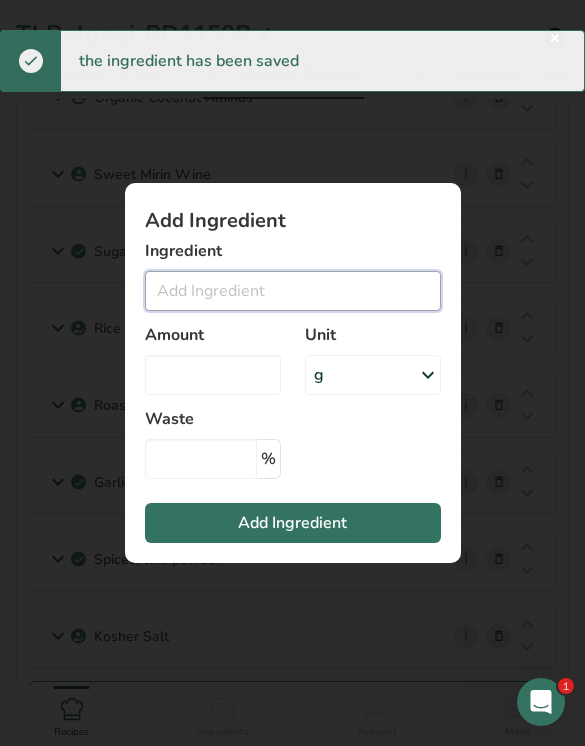 click at bounding box center (293, 291) 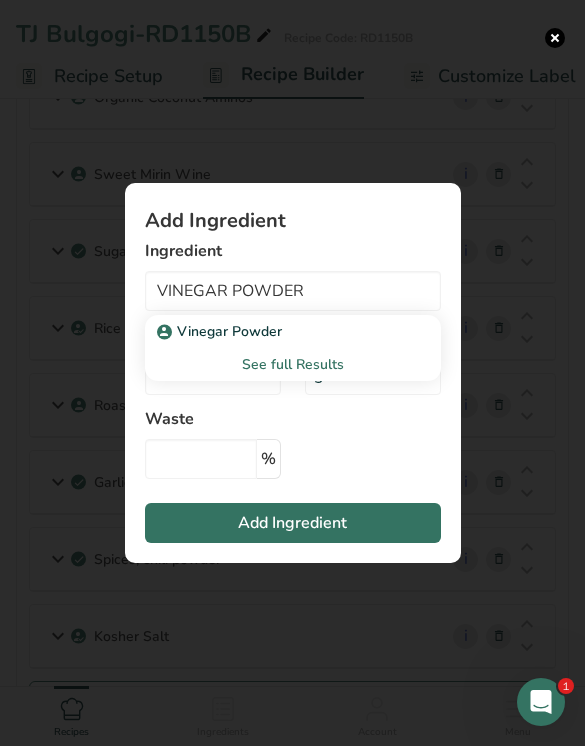 click on "Vinegar Powder" at bounding box center [293, 331] 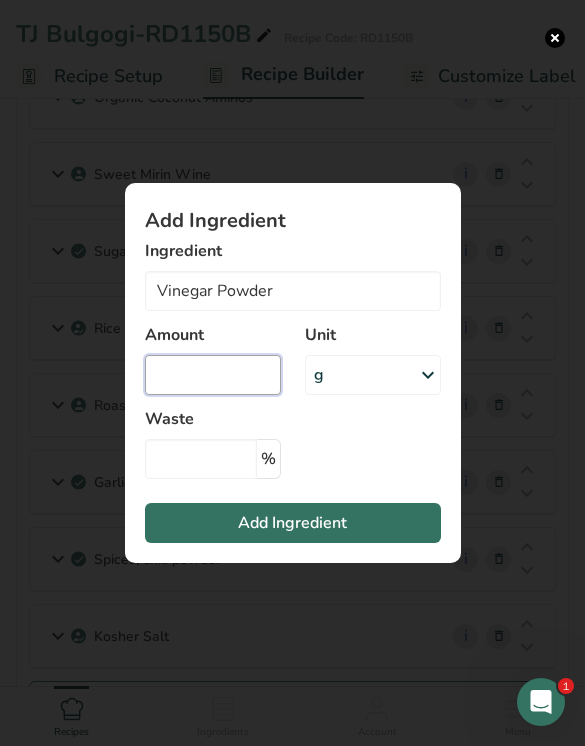 click at bounding box center [213, 375] 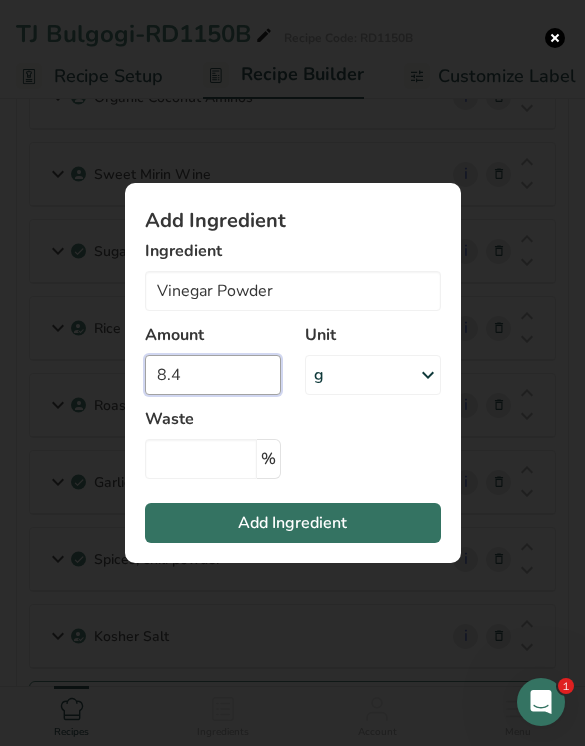 type on "8.4" 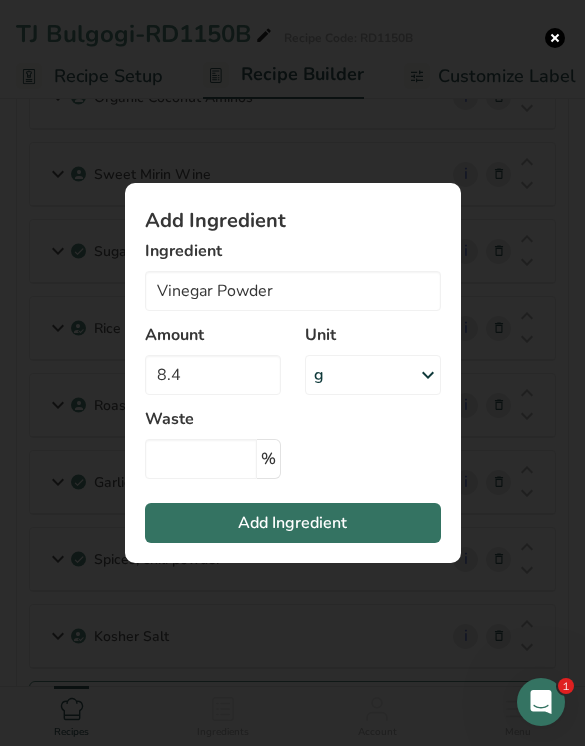 click on "Add Ingredient" at bounding box center [293, 523] 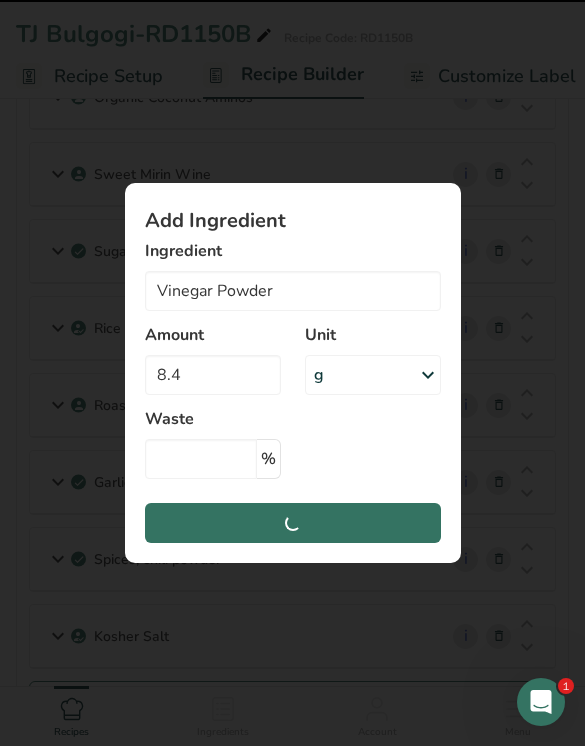 type 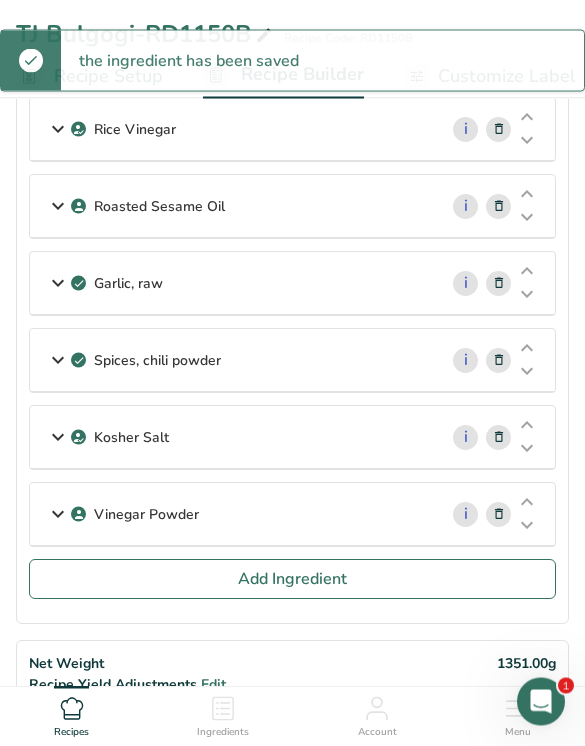 click on "Add Ingredient" at bounding box center [292, 580] 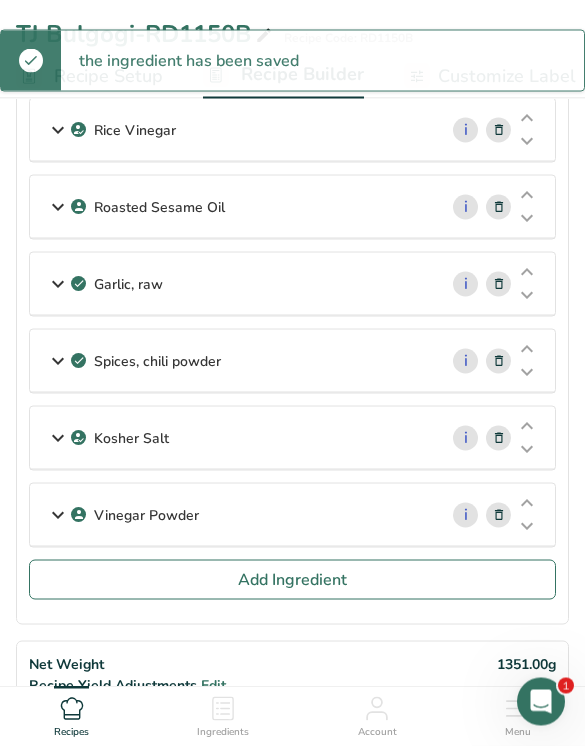 scroll, scrollTop: 375, scrollLeft: 0, axis: vertical 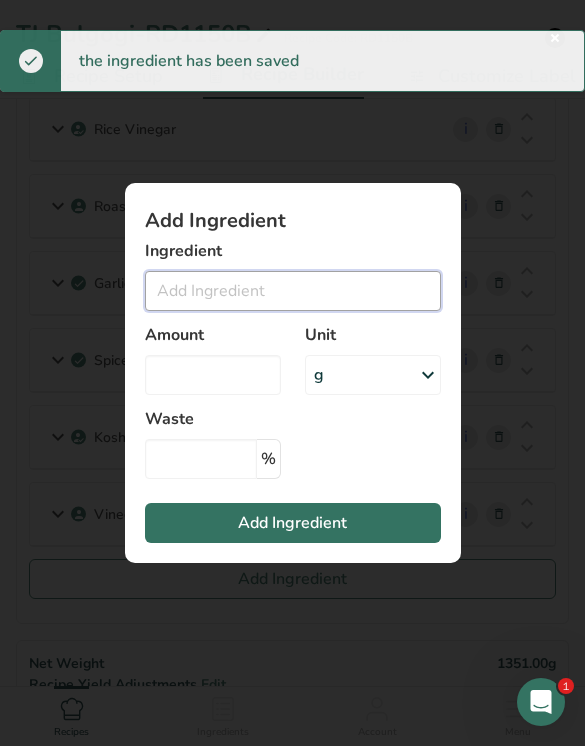 click at bounding box center [293, 291] 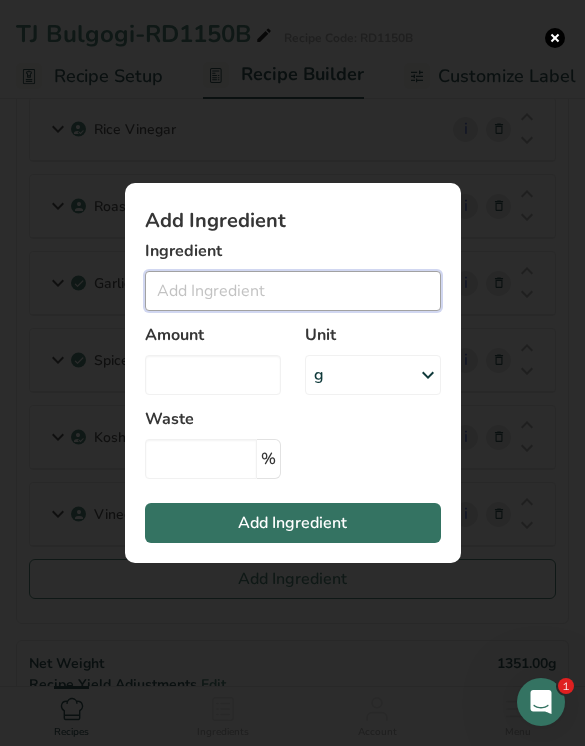 scroll, scrollTop: 374, scrollLeft: 0, axis: vertical 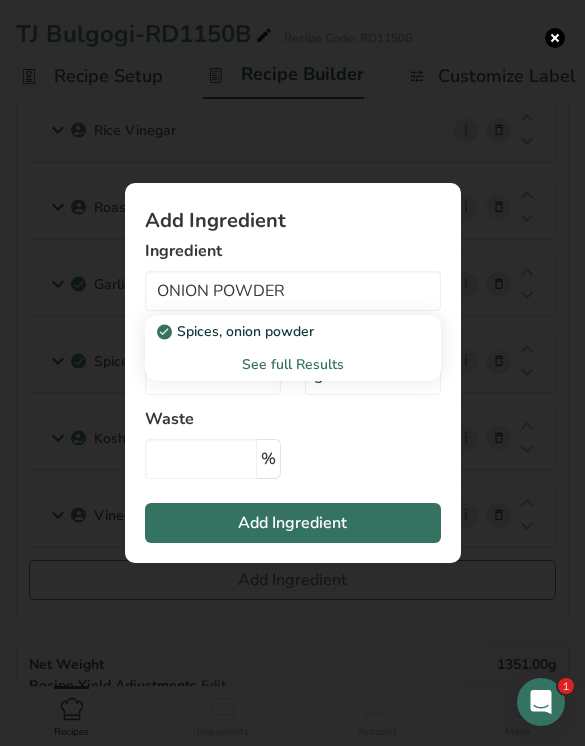 click on "Spices, onion powder" at bounding box center (293, 331) 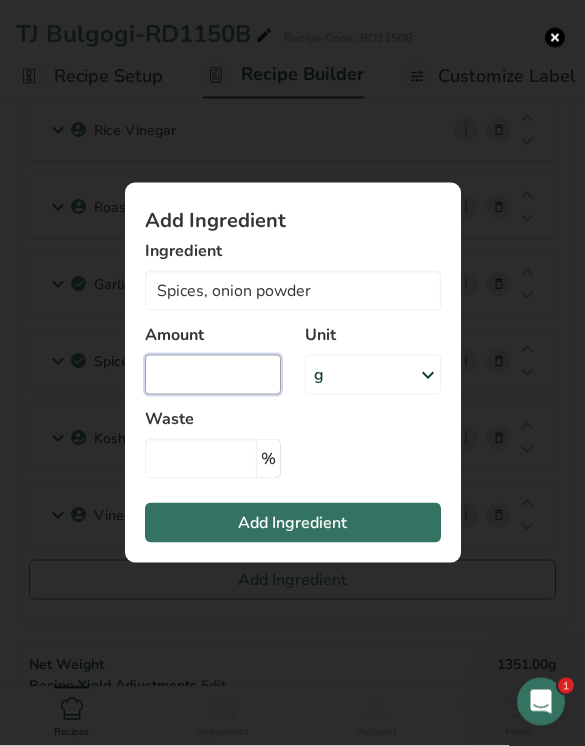 click at bounding box center (213, 375) 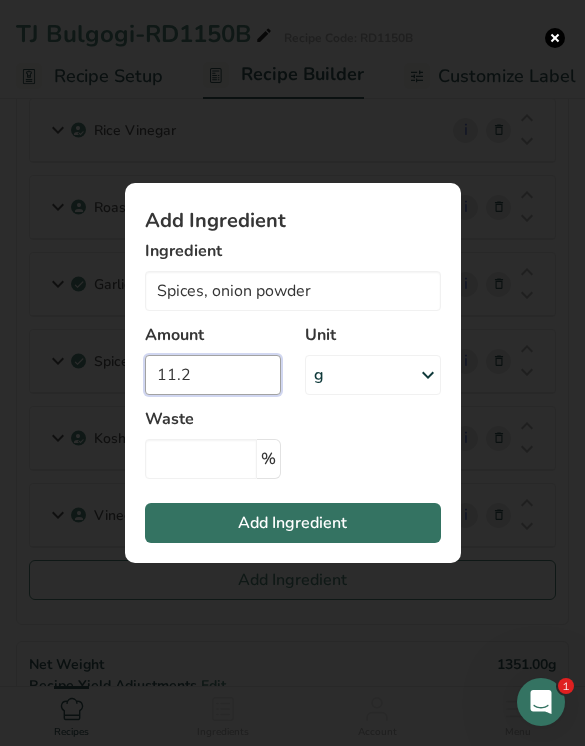 type on "11.2" 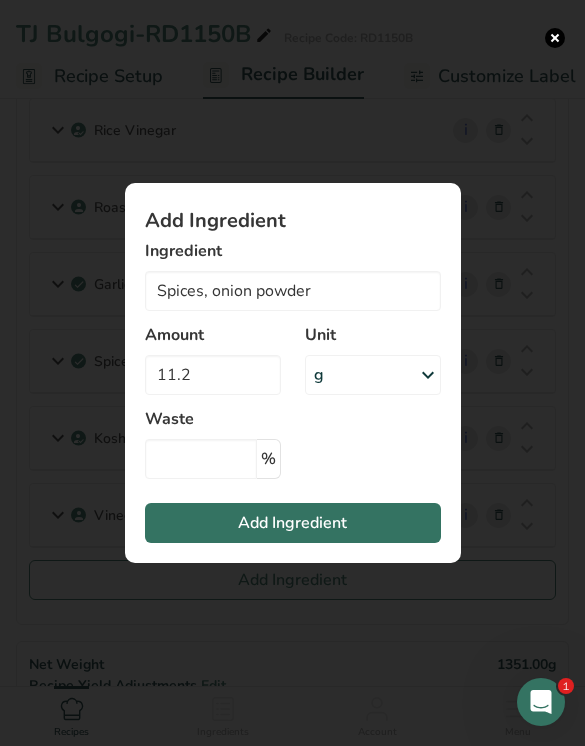 click on "Add Ingredient" at bounding box center [293, 523] 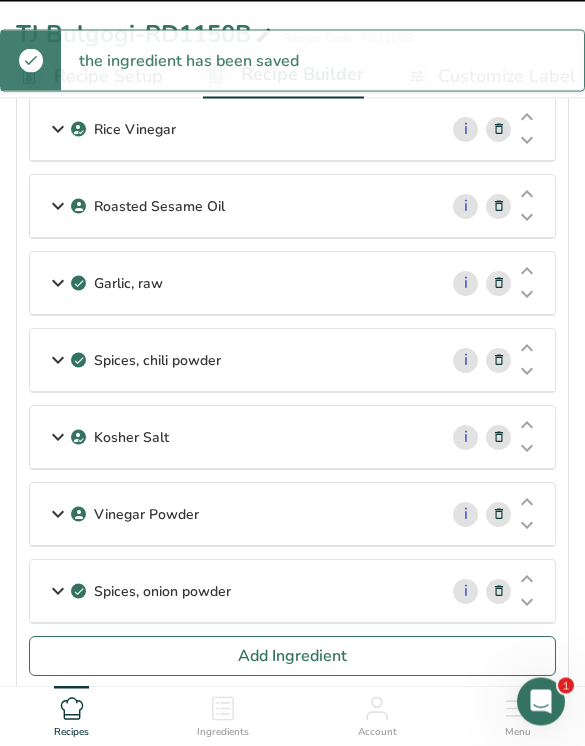 type 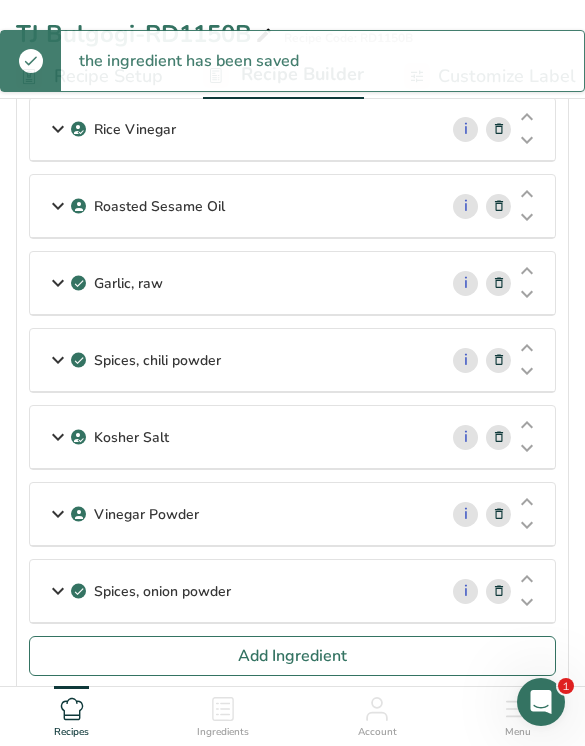 click on "Add Ingredient" at bounding box center [292, 656] 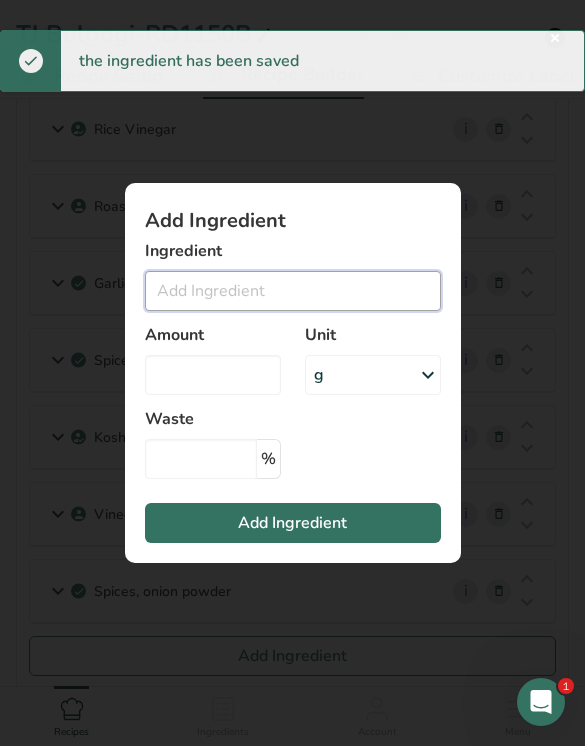 click at bounding box center (293, 291) 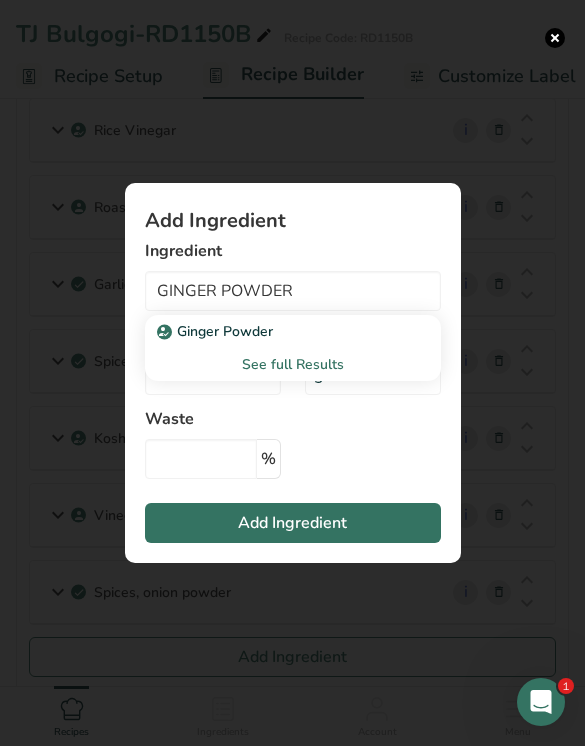 click on "Ginger Powder" at bounding box center (293, 331) 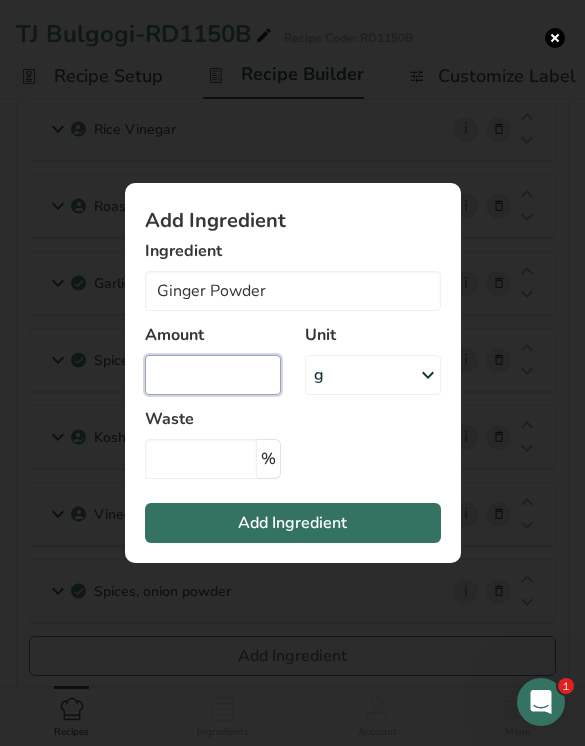 click at bounding box center [213, 375] 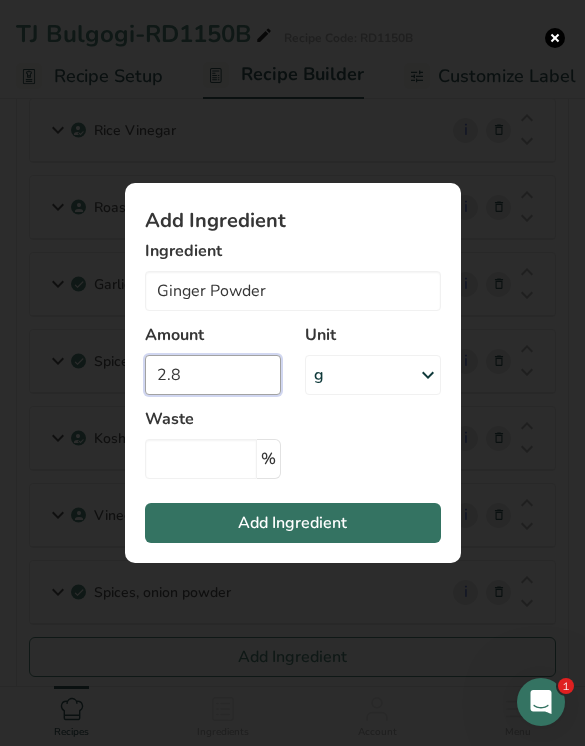 type on "2.8" 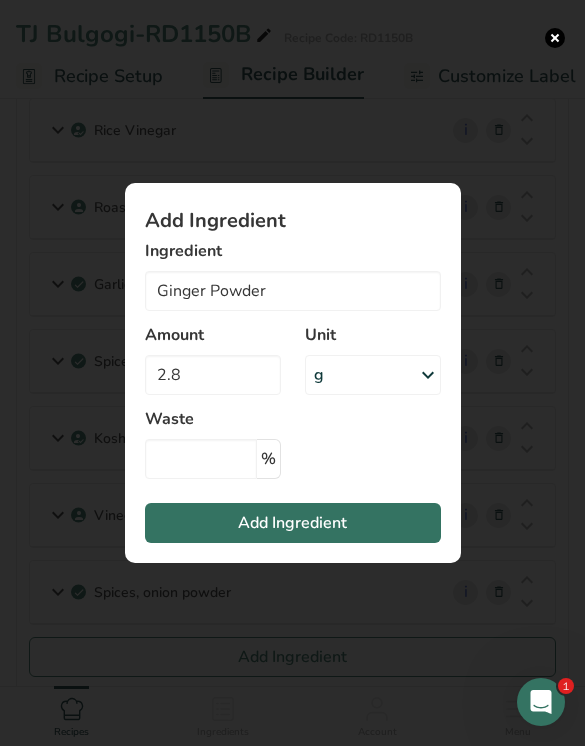 click on "Add Ingredient" at bounding box center [293, 523] 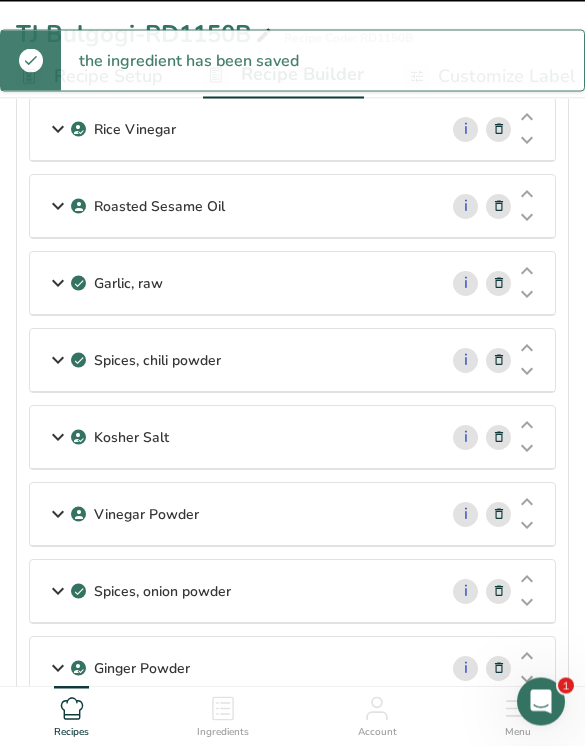 type 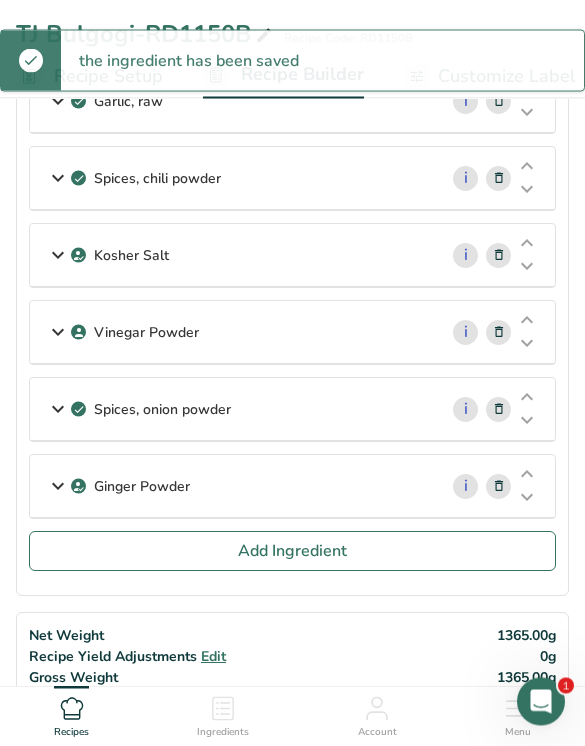 scroll, scrollTop: 559, scrollLeft: 0, axis: vertical 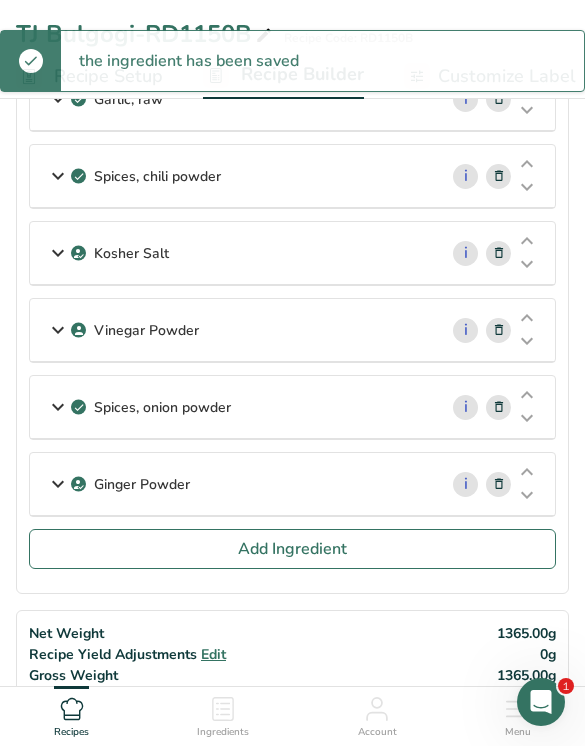 click on "Add Ingredient" at bounding box center (292, 549) 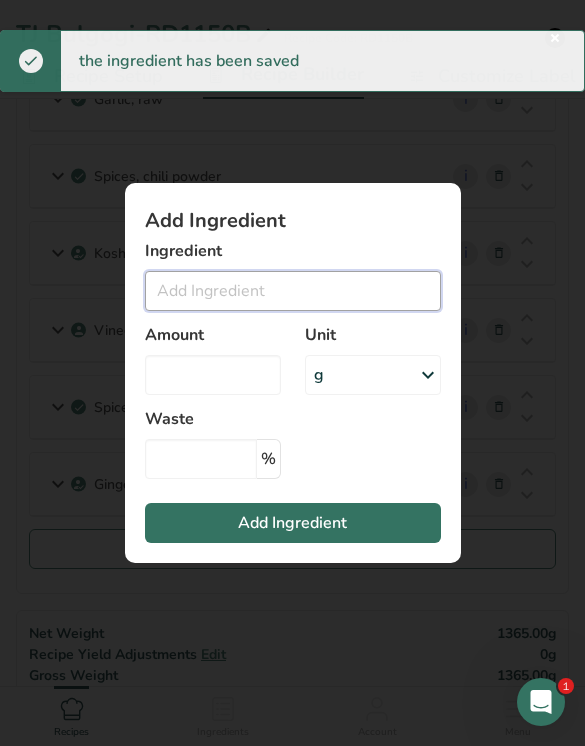 click at bounding box center [293, 291] 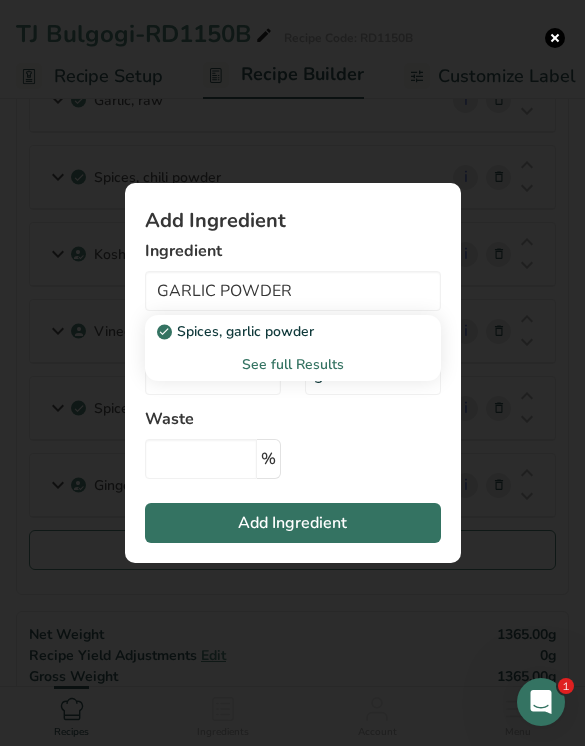click on "Spices, garlic powder" at bounding box center [277, 331] 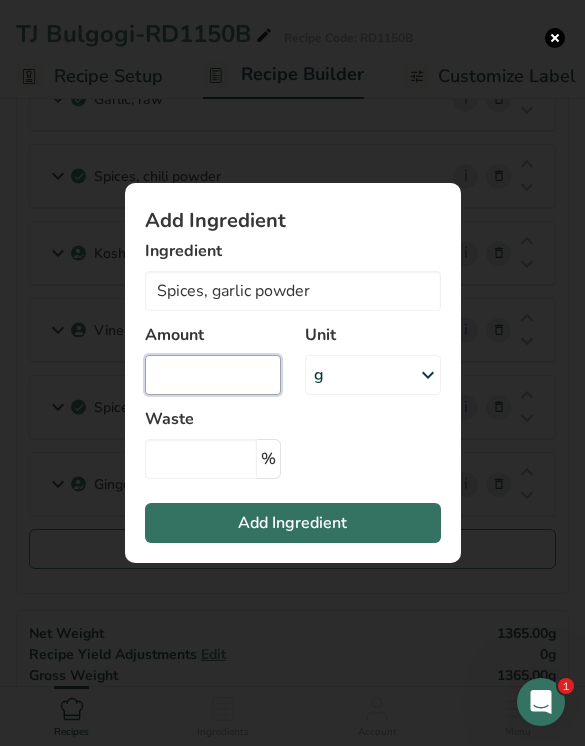 click at bounding box center [213, 375] 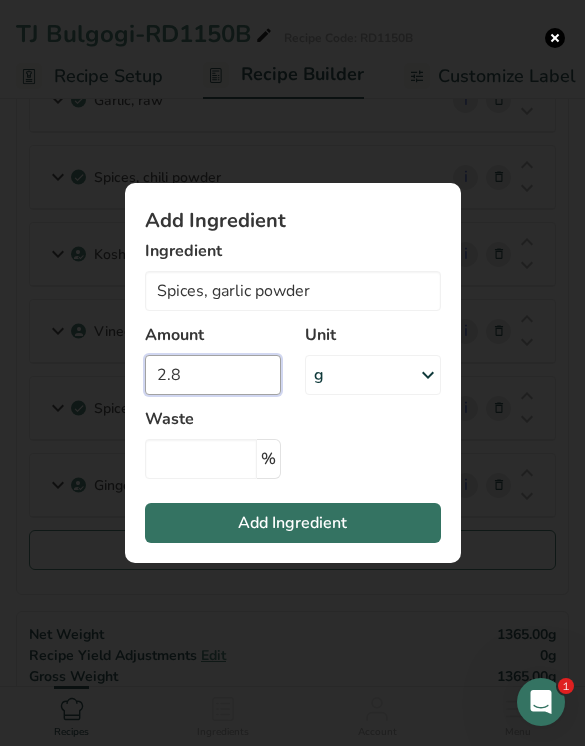type on "2.8" 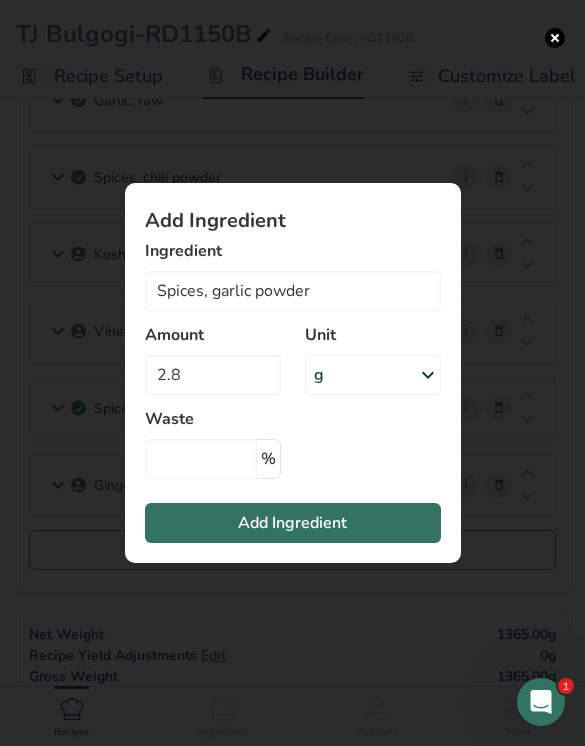 click on "Add Ingredient" at bounding box center (293, 523) 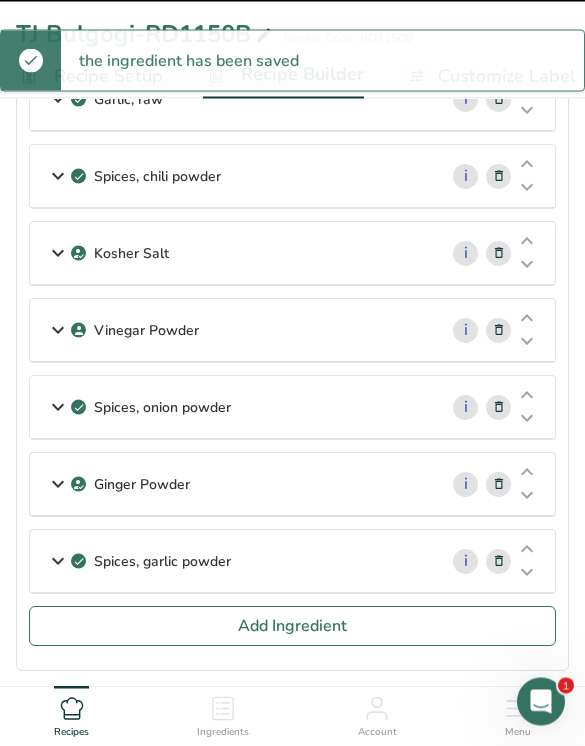 type 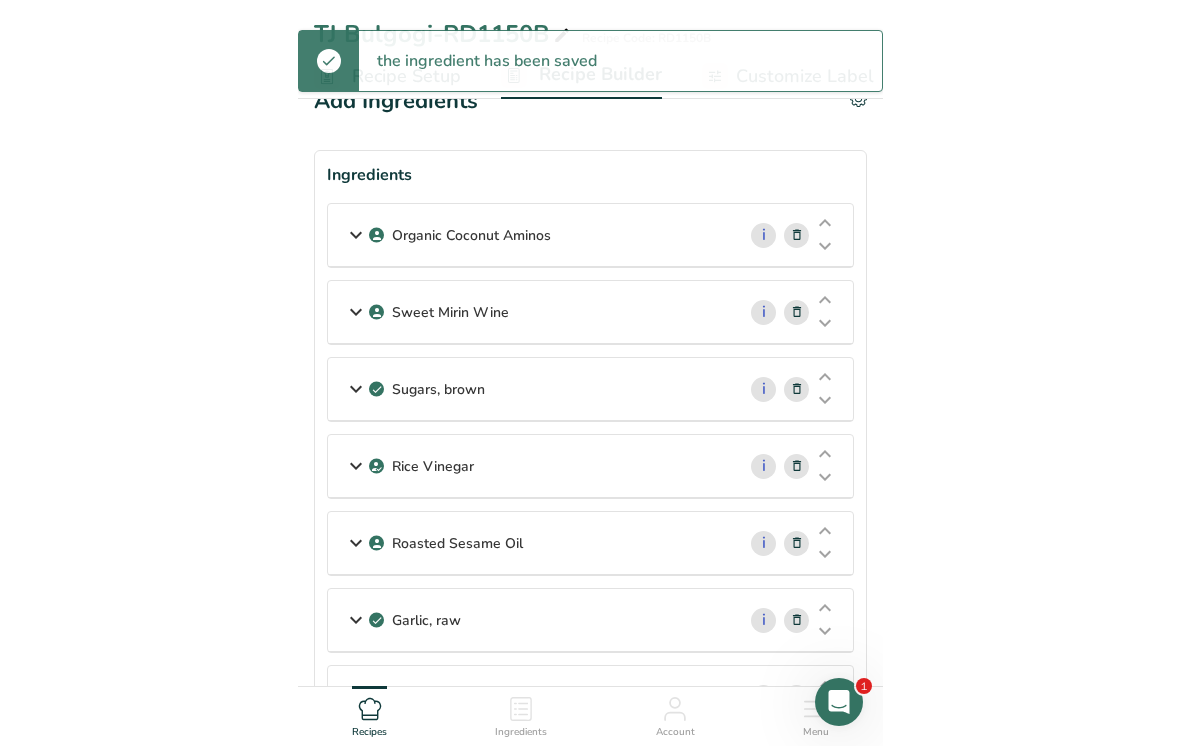 scroll, scrollTop: 0, scrollLeft: 0, axis: both 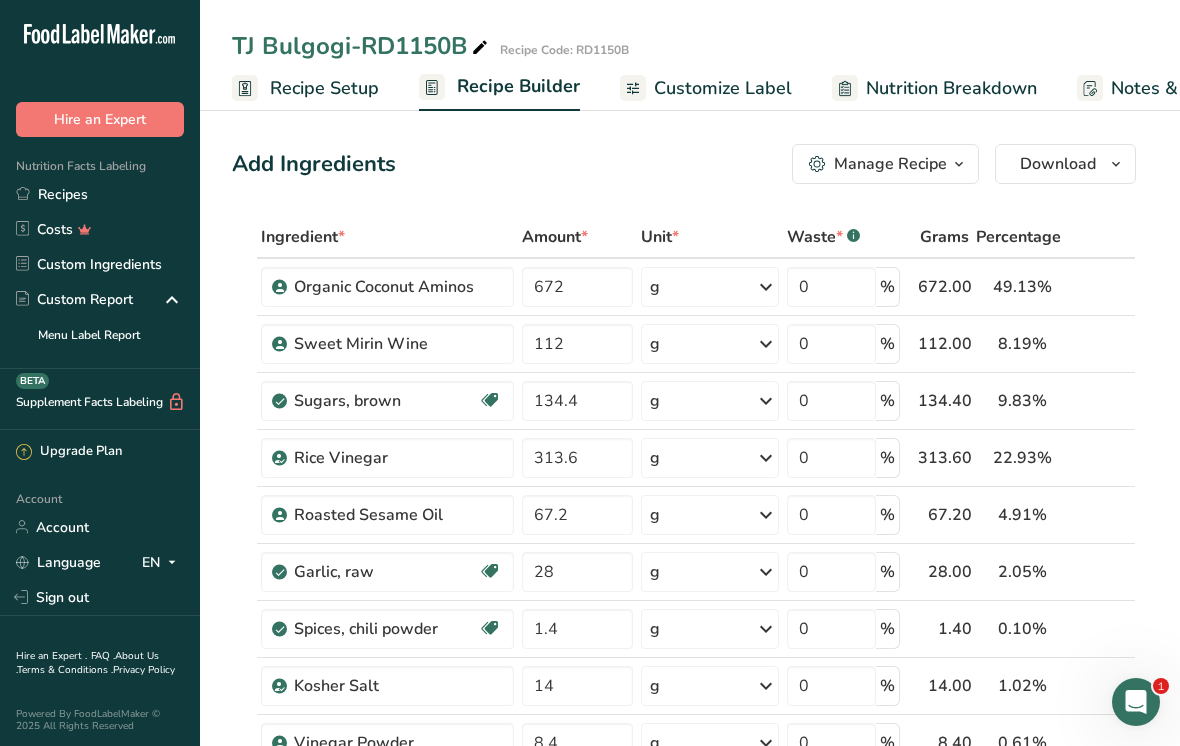 click on "Customize Label" at bounding box center [706, 88] 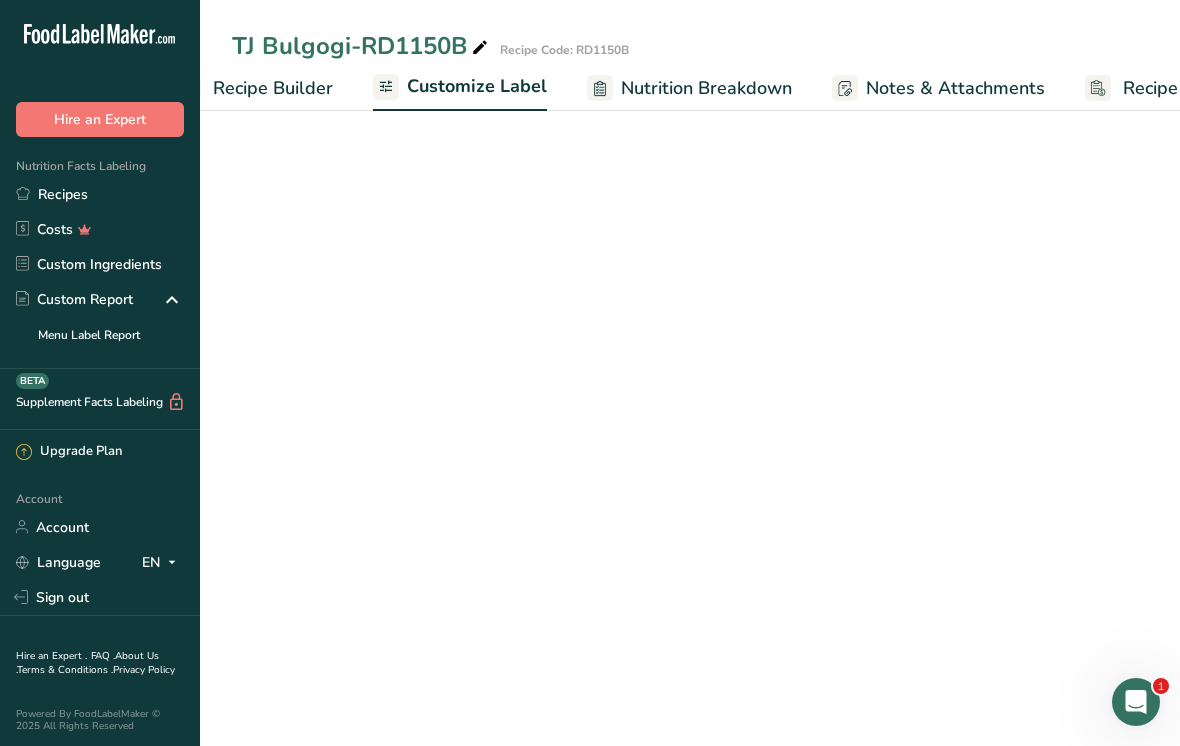 scroll, scrollTop: 0, scrollLeft: 360, axis: horizontal 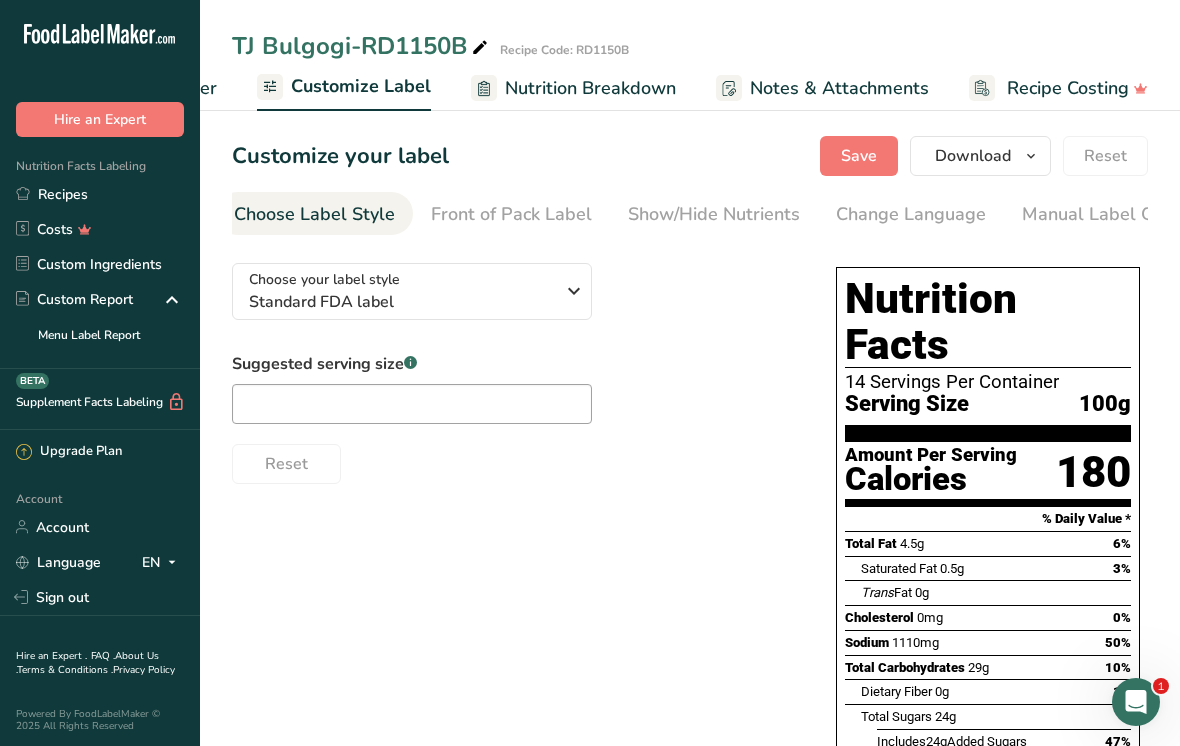 click on "Manual Label Override" at bounding box center [1117, 214] 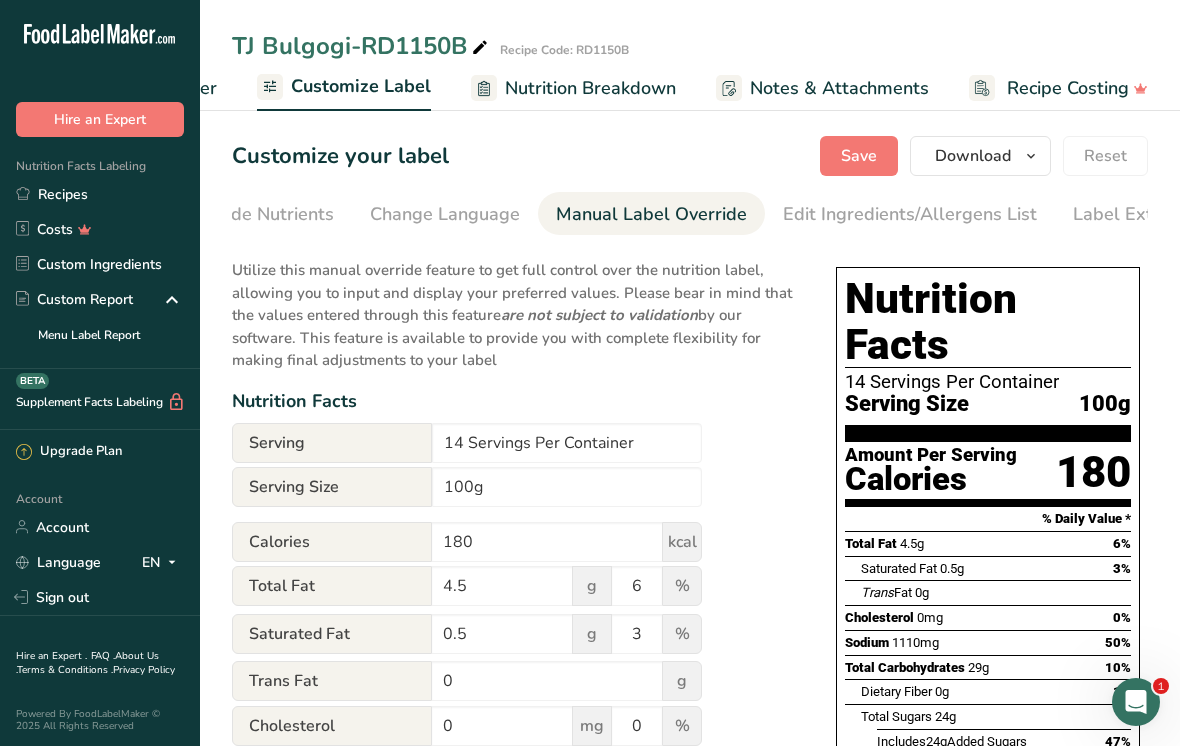 scroll, scrollTop: 0, scrollLeft: 537, axis: horizontal 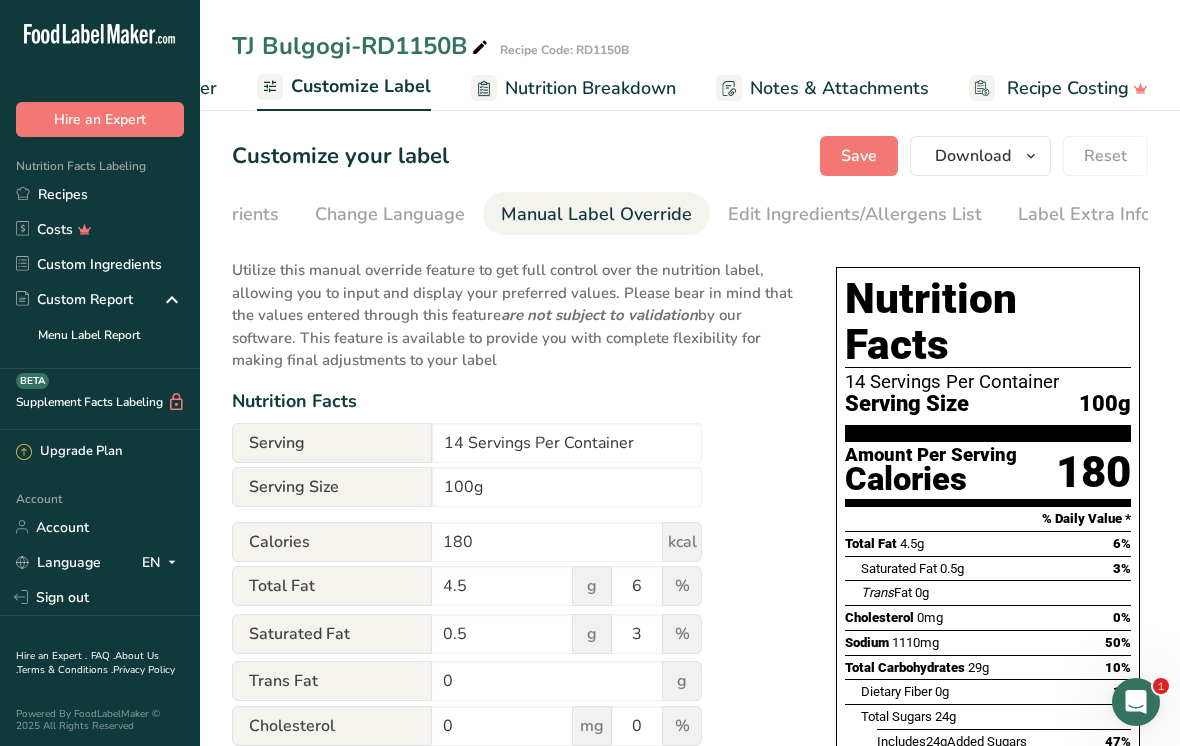 click on "Edit Ingredients/Allergens List" at bounding box center (855, 214) 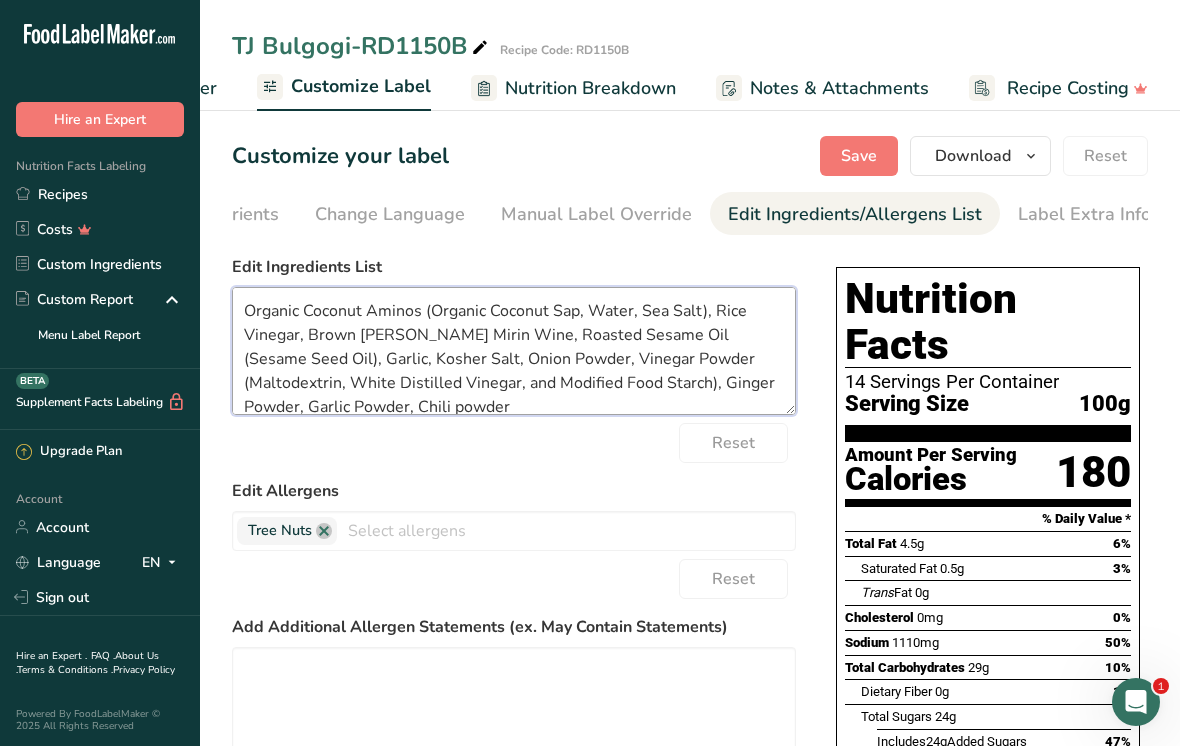 click on "Organic Coconut Aminos (Organic Coconut Sap, Water, Sea Salt), Rice Vinegar, Brown [PERSON_NAME] Mirin Wine, Roasted Sesame Oil (Sesame Seed Oil), Garlic, Kosher Salt, Onion Powder, Vinegar Powder (Maltodextrin, White Distilled Vinegar, and Modified Food Starch), Ginger Powder, Garlic Powder, Chili powder" at bounding box center [514, 351] 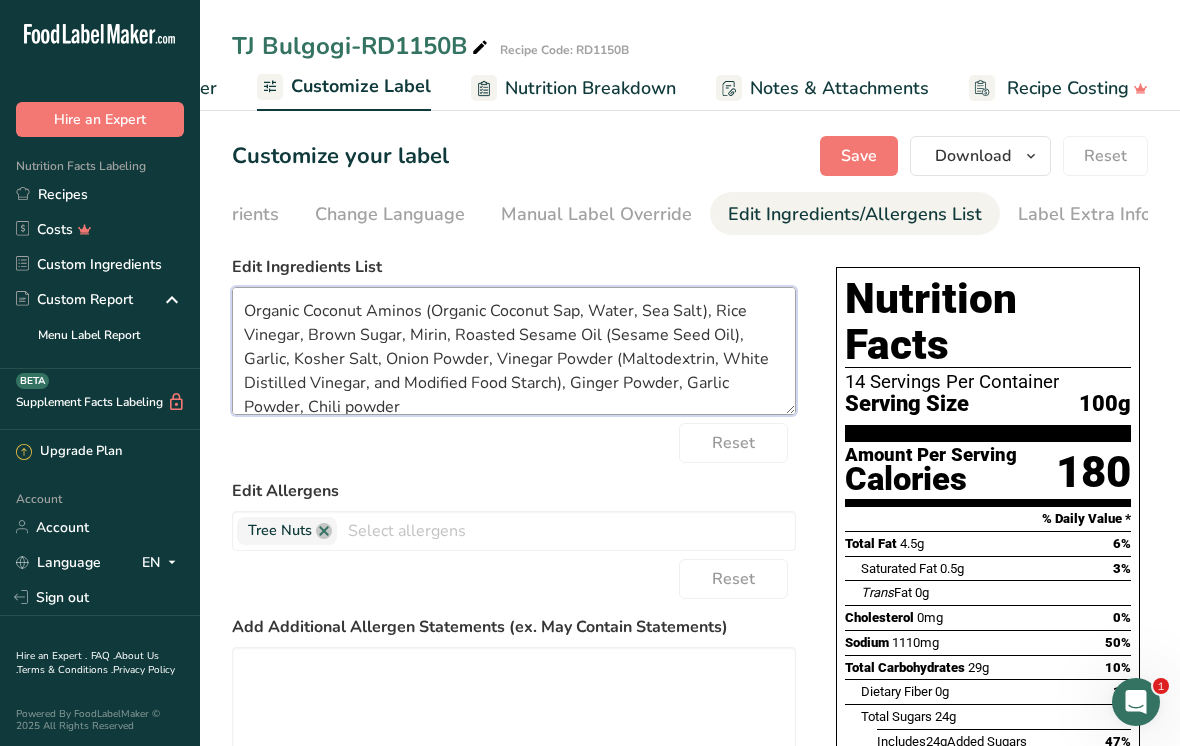 type on "Organic Coconut Aminos (Organic Coconut Sap, Water, Sea Salt), Rice Vinegar, Brown Sugar, Mirin, Roasted Sesame Oil, Garlic, Kosher Salt, Onion Powder, Vinegar Powder (Maltodextrin, White Distilled Vinegar, and Modified Food Starch), Ginger Powder, Garlic Powder, Chili powder" 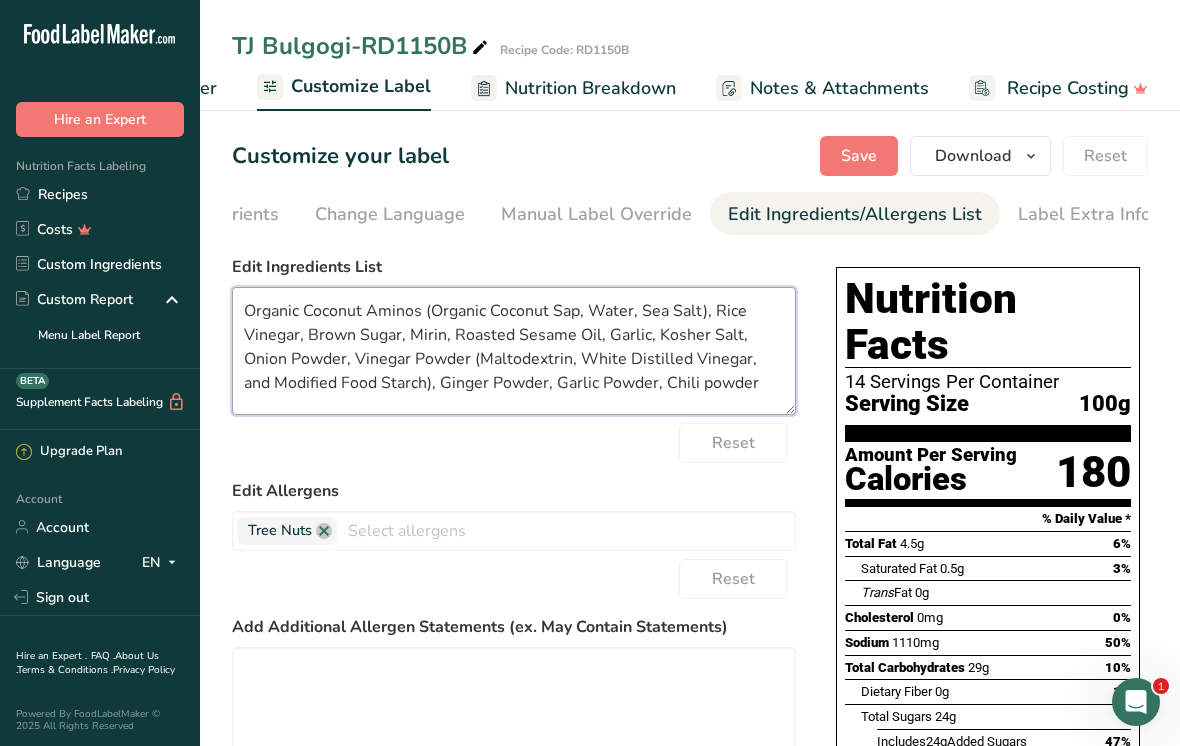 click on "Organic Coconut Aminos (Organic Coconut Sap, Water, Sea Salt), Rice Vinegar, Brown Sugar, Mirin, Roasted Sesame Oil, Garlic, Kosher Salt, Onion Powder, Vinegar Powder (Maltodextrin, White Distilled Vinegar, and Modified Food Starch), Ginger Powder, Garlic Powder, Chili powder" at bounding box center [514, 351] 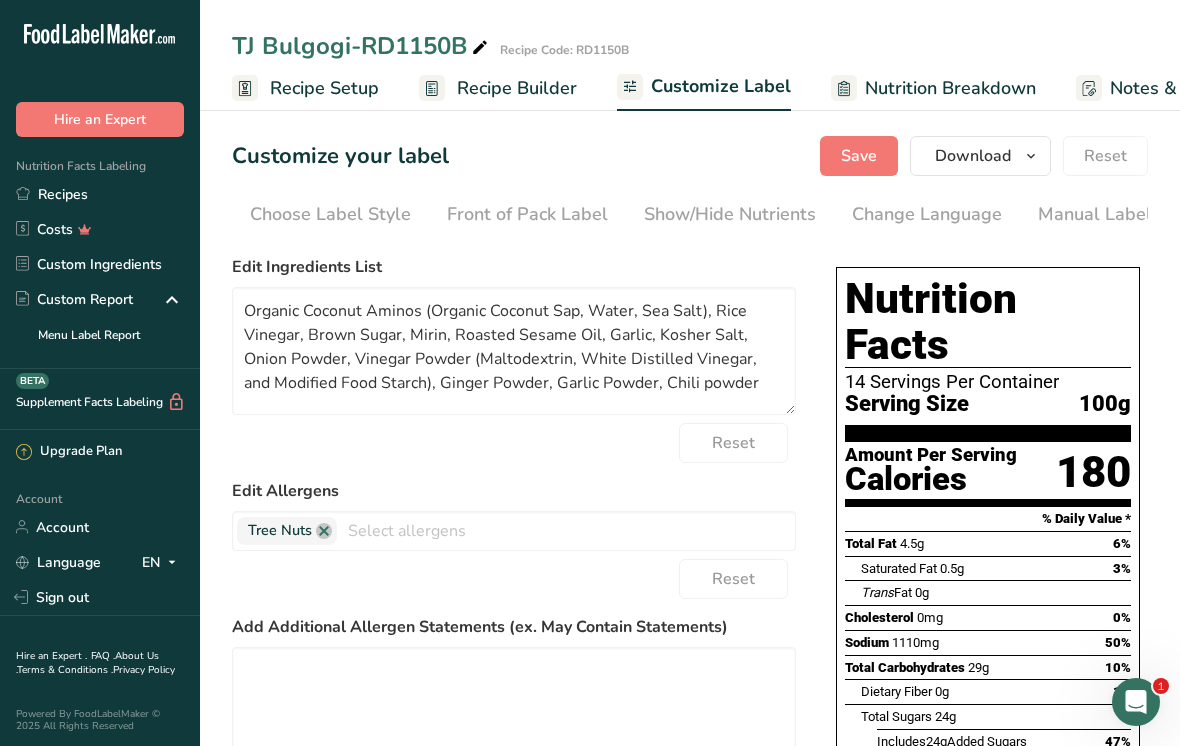 click on "Recipes" at bounding box center (100, 194) 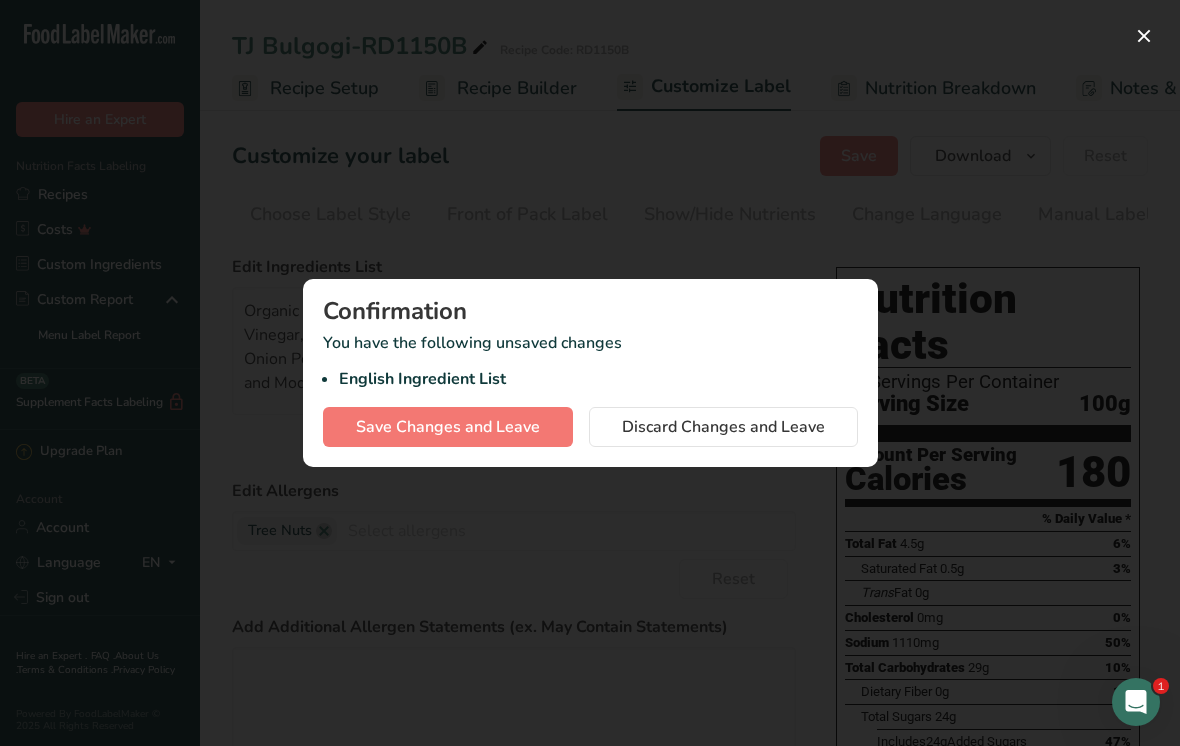 click on "Save Changes and Leave" at bounding box center (448, 427) 